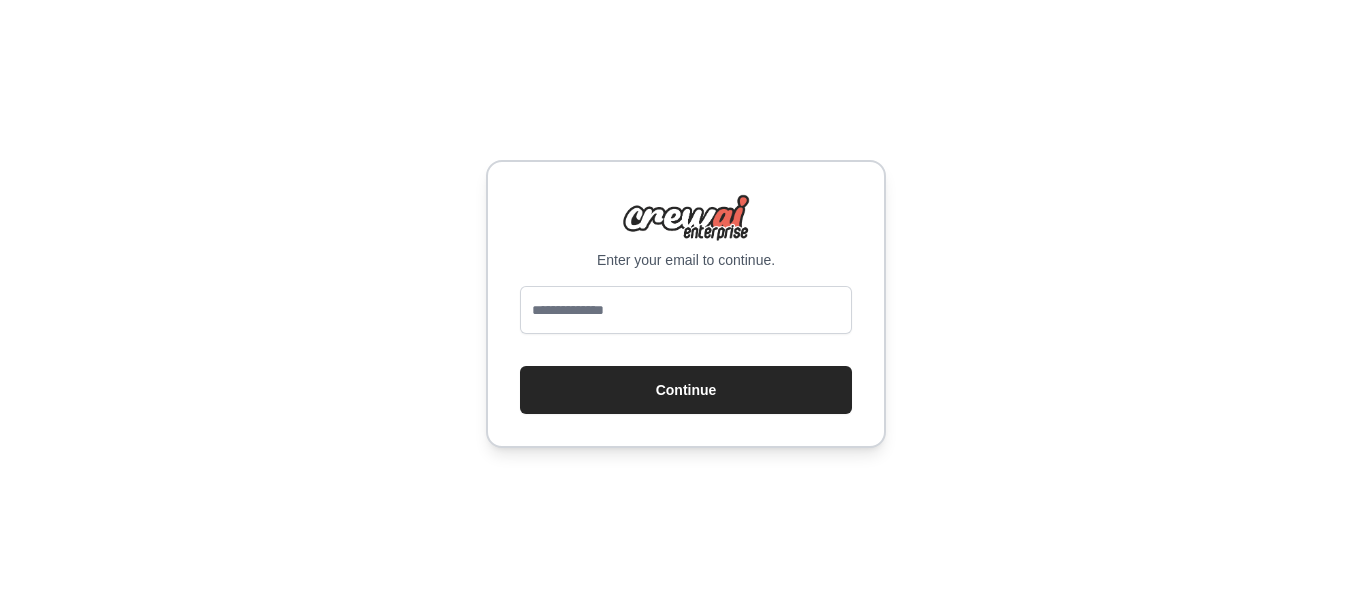 scroll, scrollTop: 0, scrollLeft: 0, axis: both 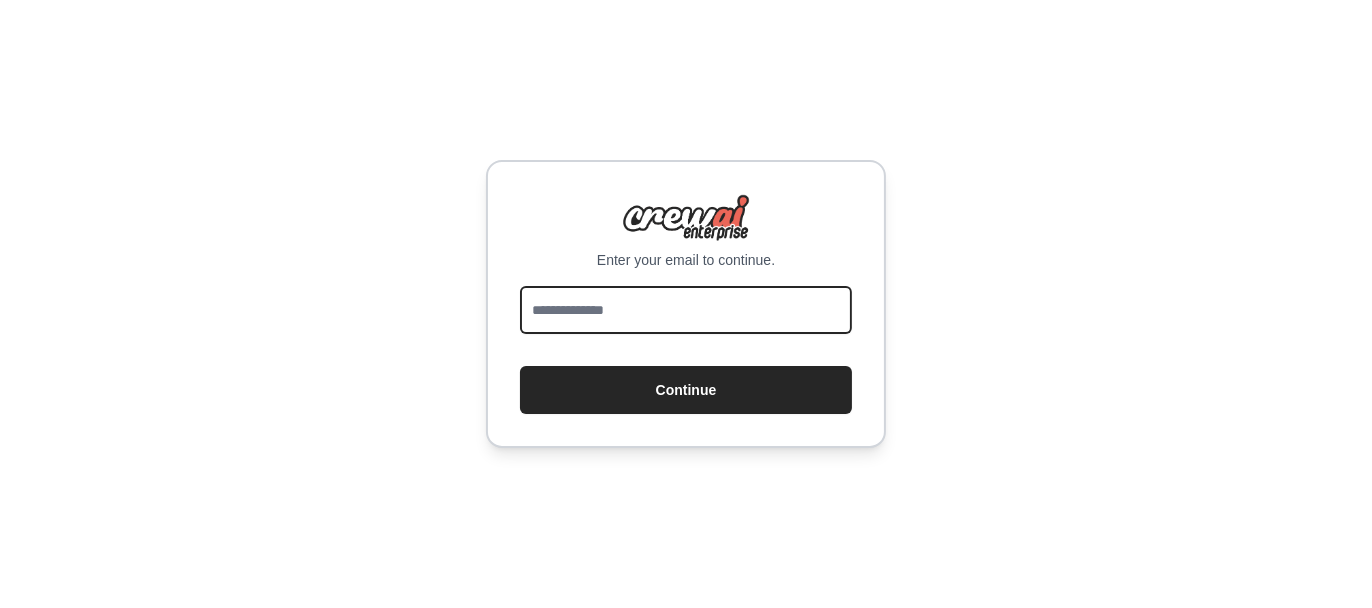 click at bounding box center [686, 310] 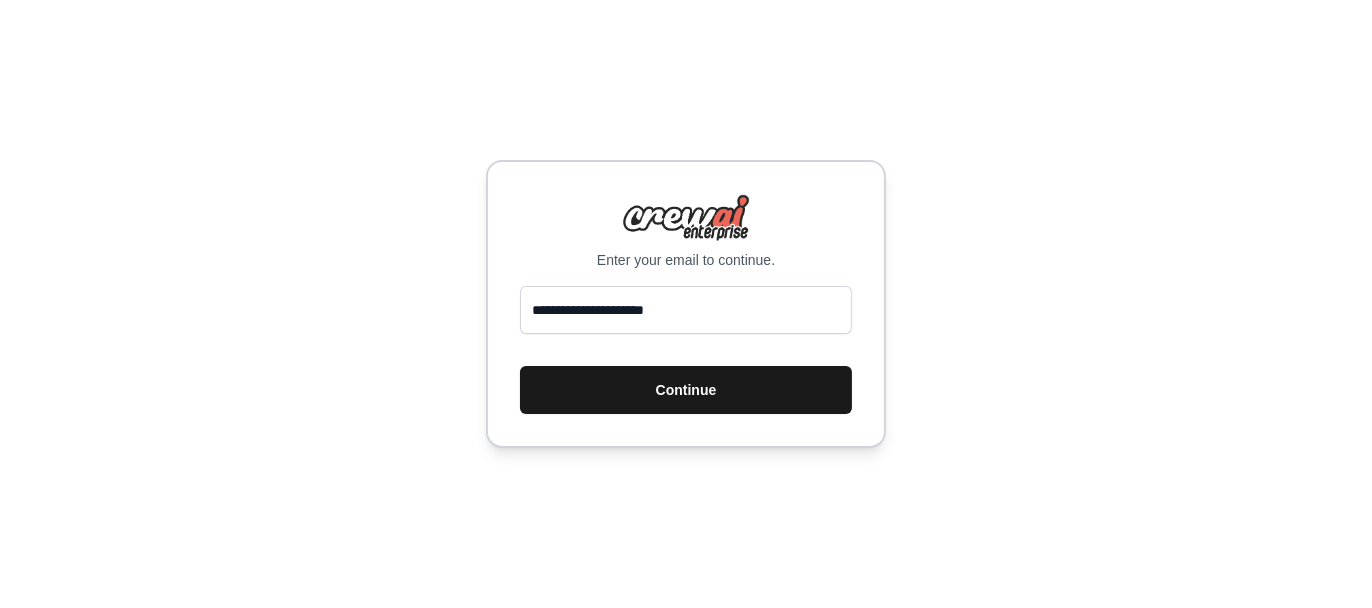click on "Continue" at bounding box center [686, 390] 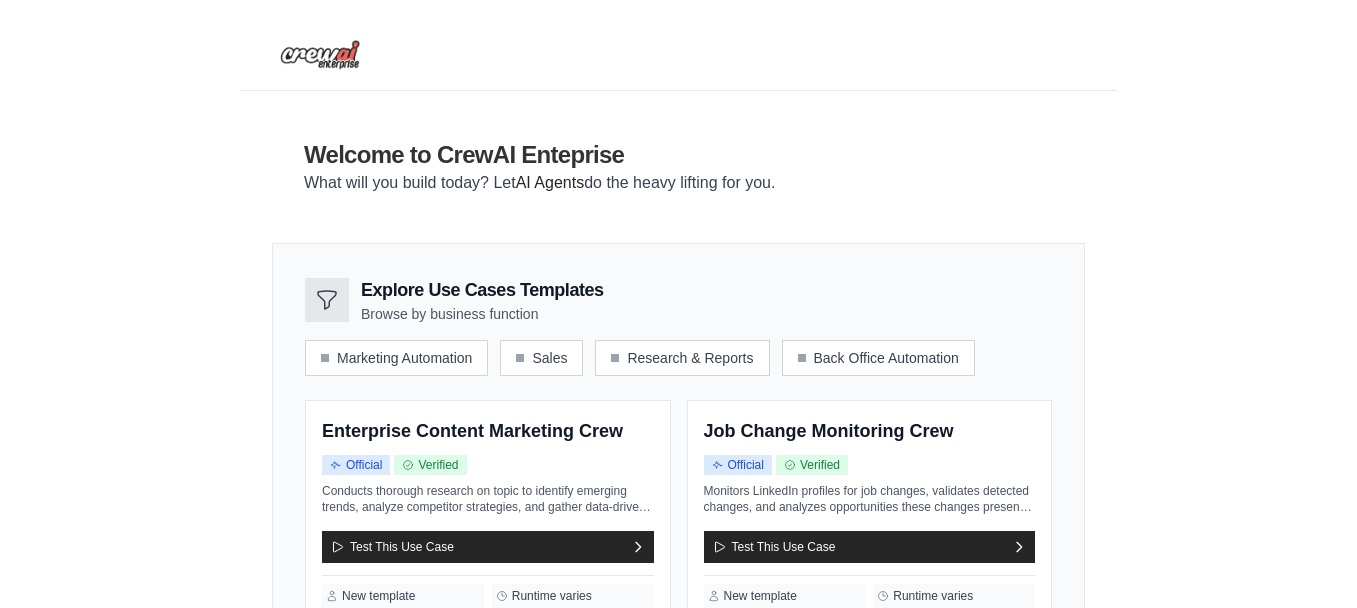 scroll, scrollTop: 0, scrollLeft: 0, axis: both 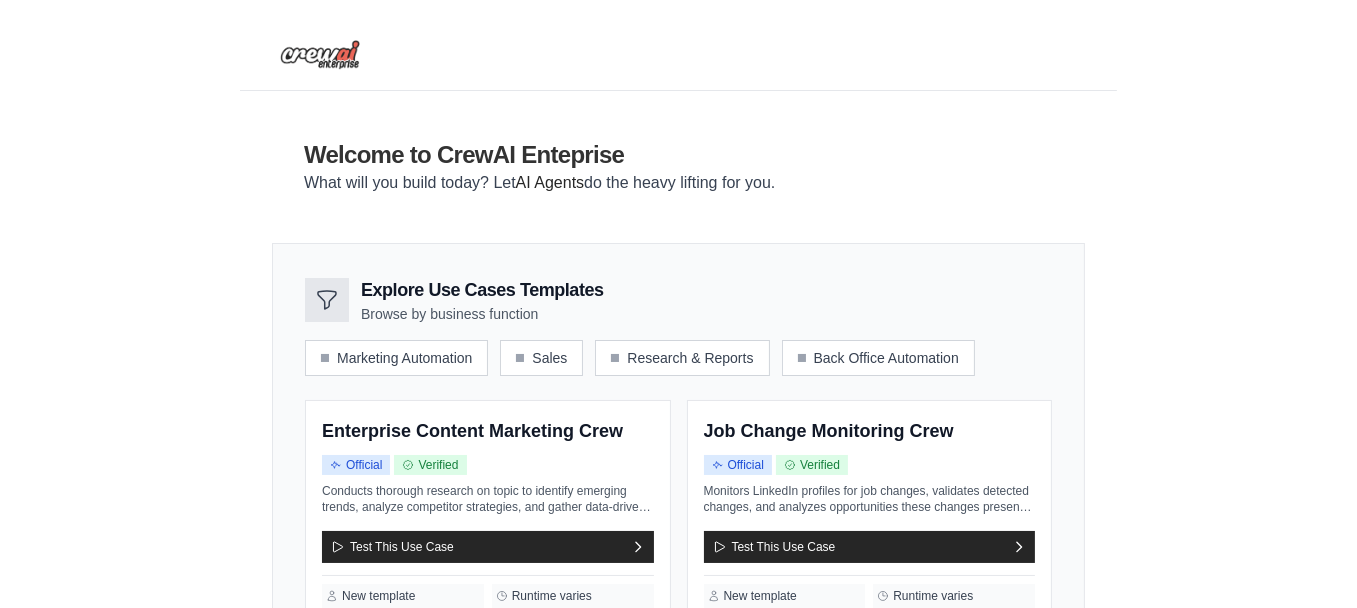 click at bounding box center (320, 55) 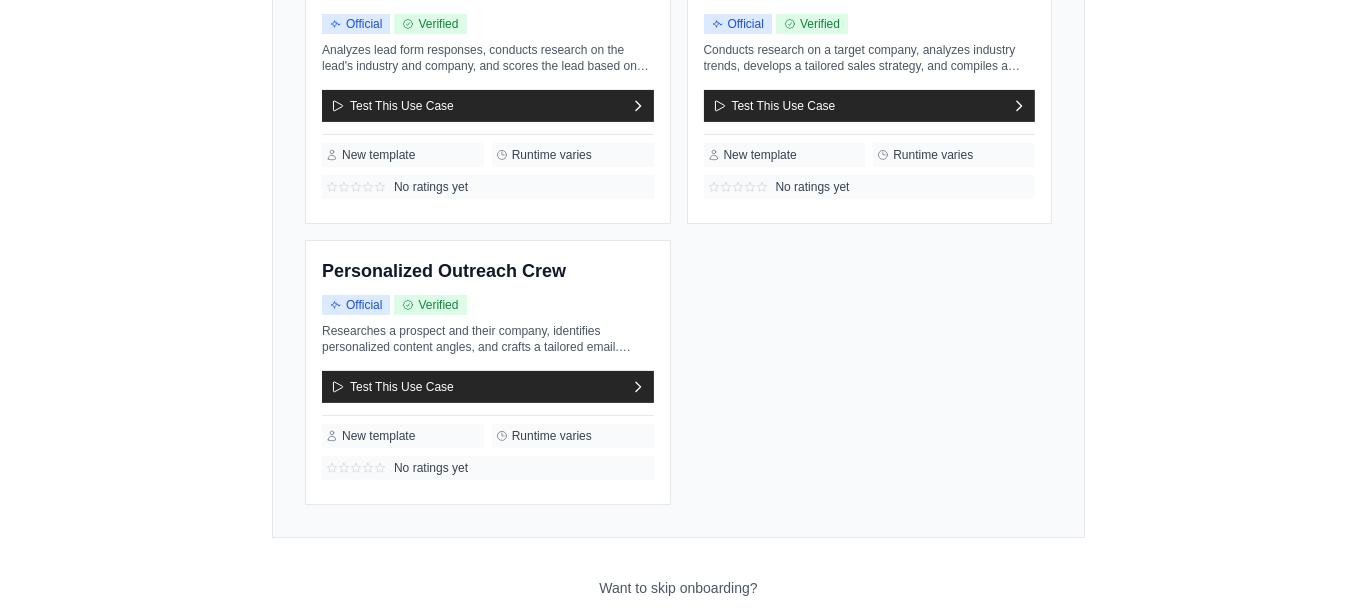 scroll, scrollTop: 788, scrollLeft: 0, axis: vertical 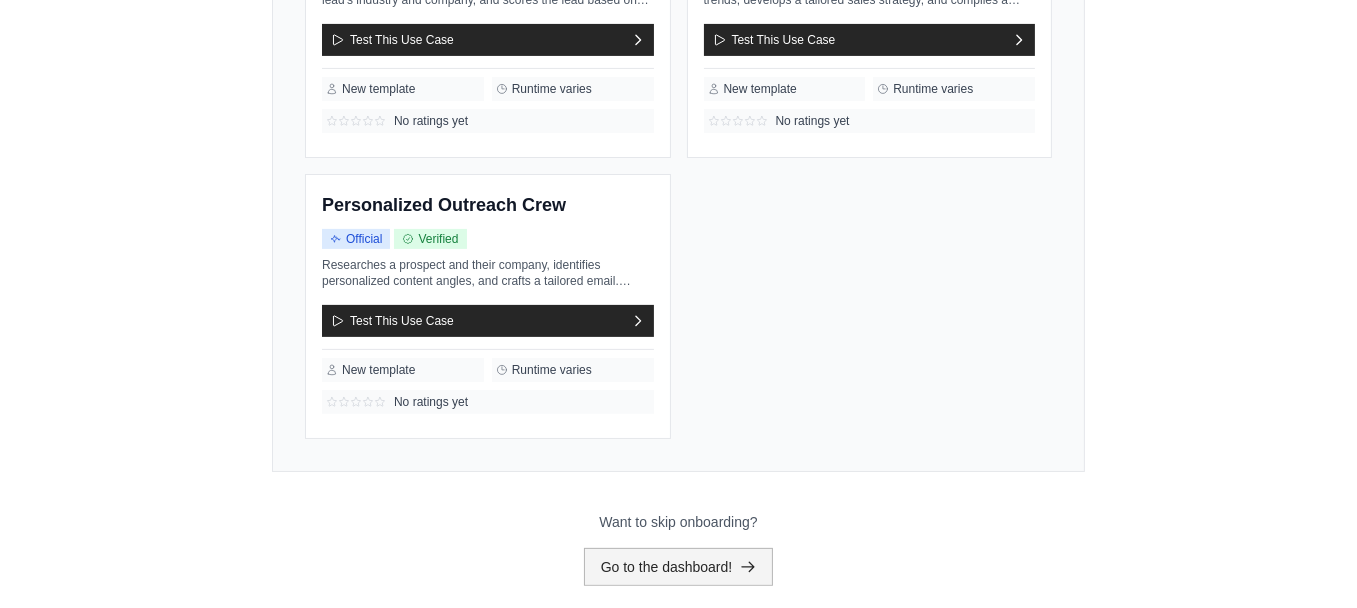 click on "Go to the dashboard!" at bounding box center [679, 567] 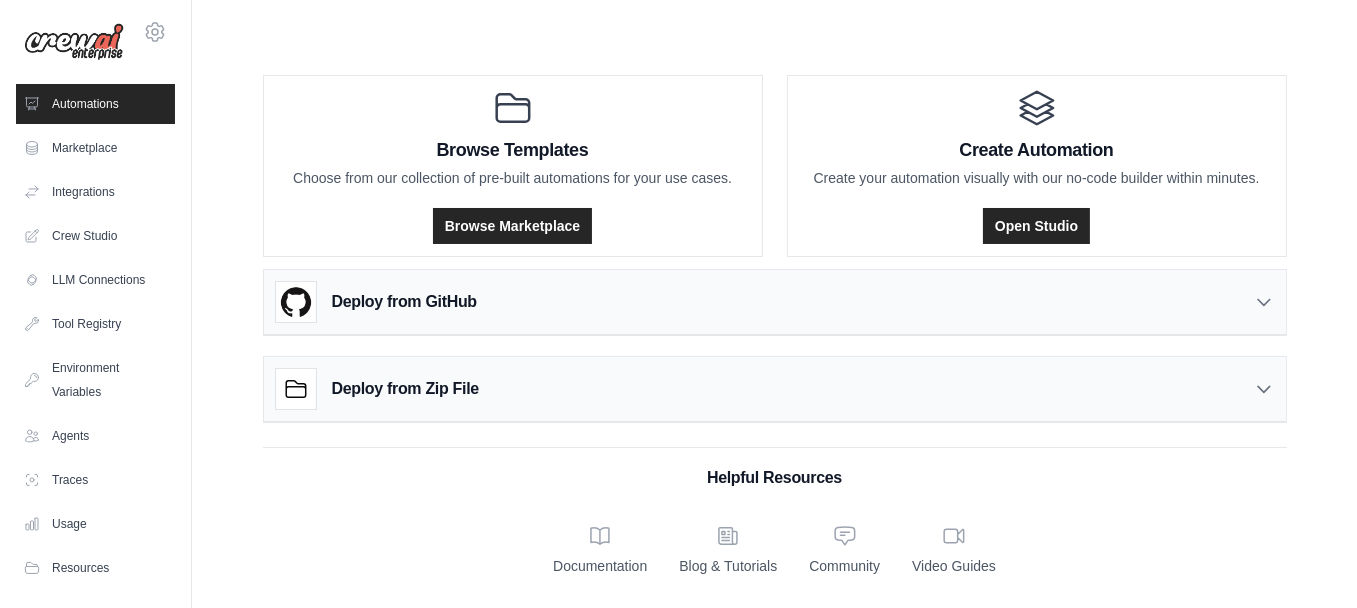 scroll, scrollTop: 0, scrollLeft: 0, axis: both 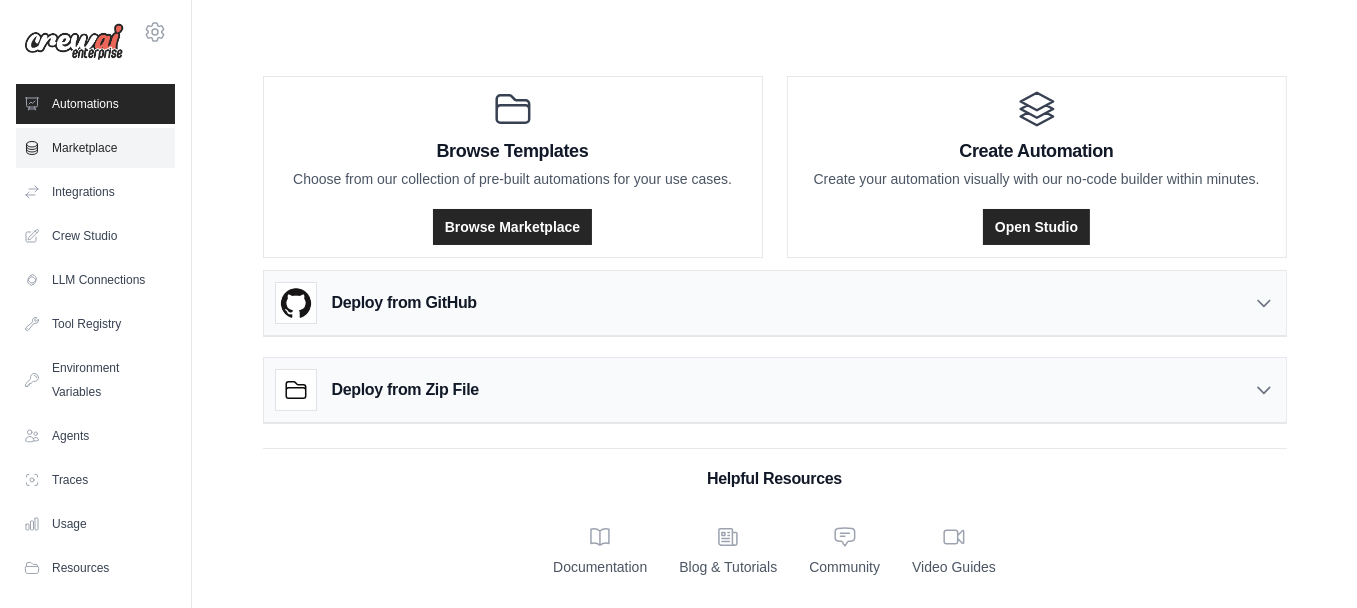click on "Marketplace" at bounding box center (95, 148) 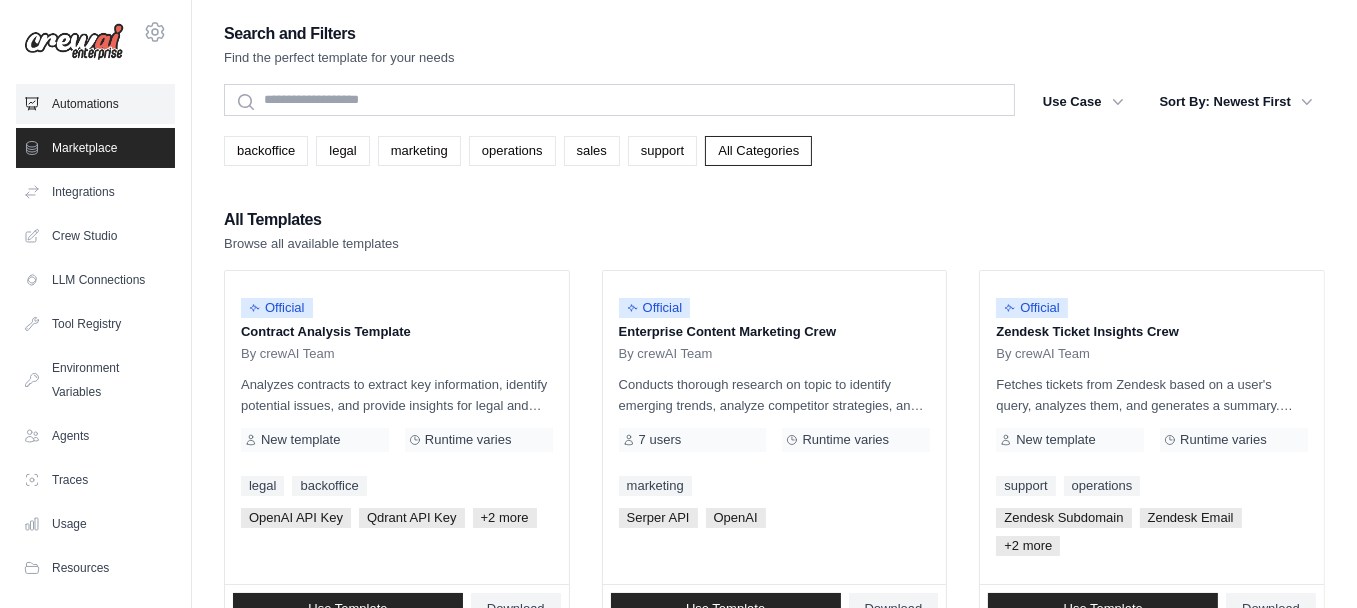 click on "Automations" at bounding box center (95, 104) 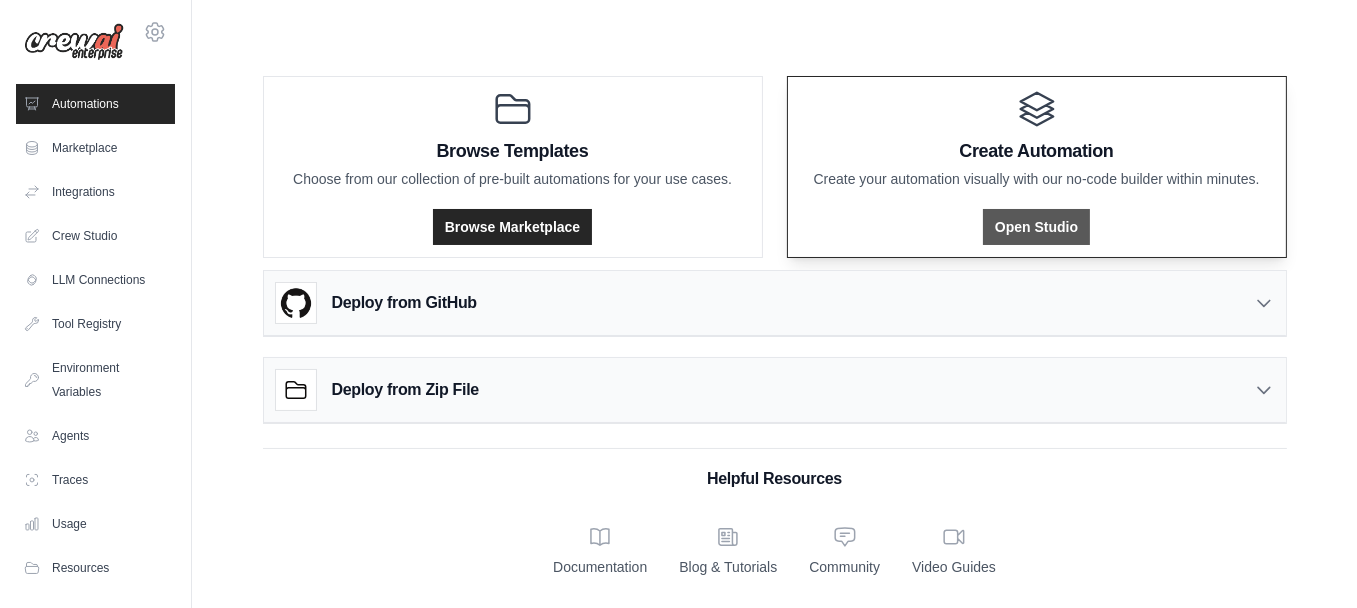 click on "Open Studio" at bounding box center (1036, 227) 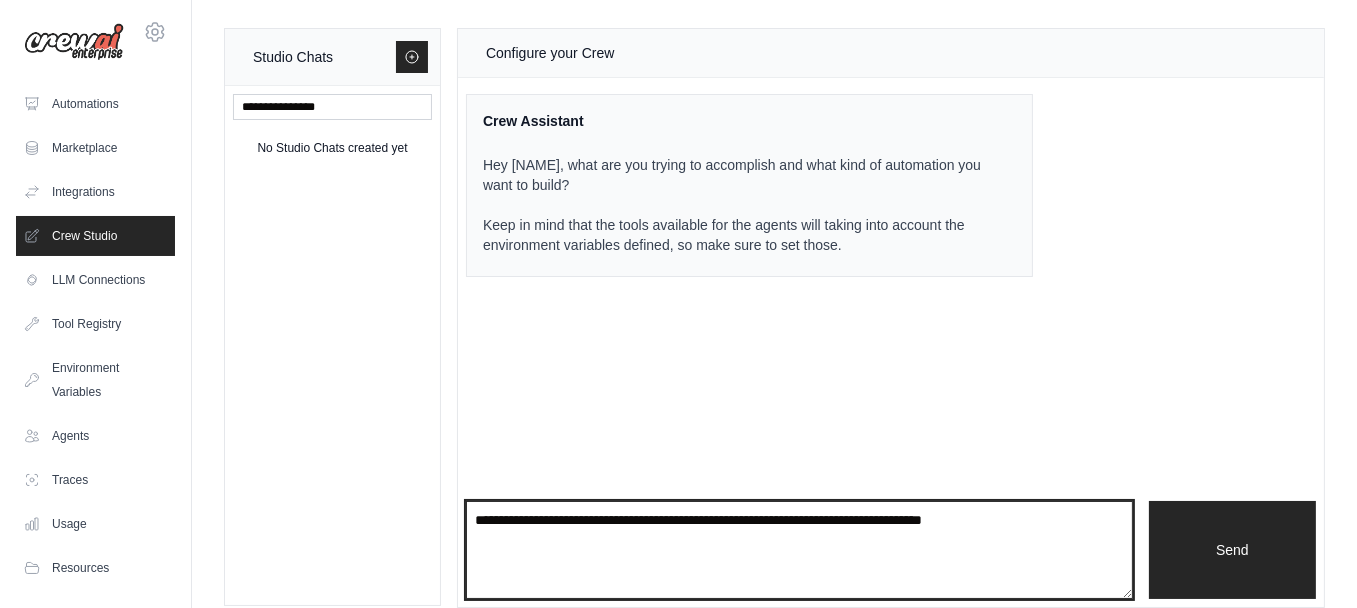 click at bounding box center [799, 550] 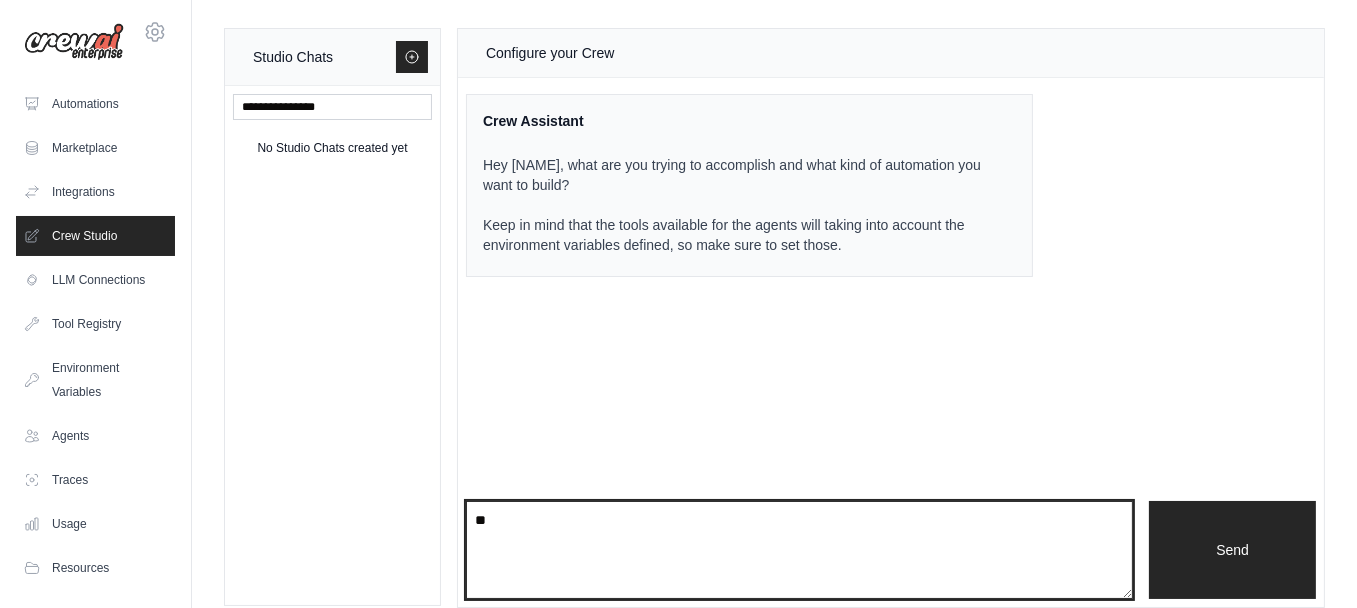type on "*" 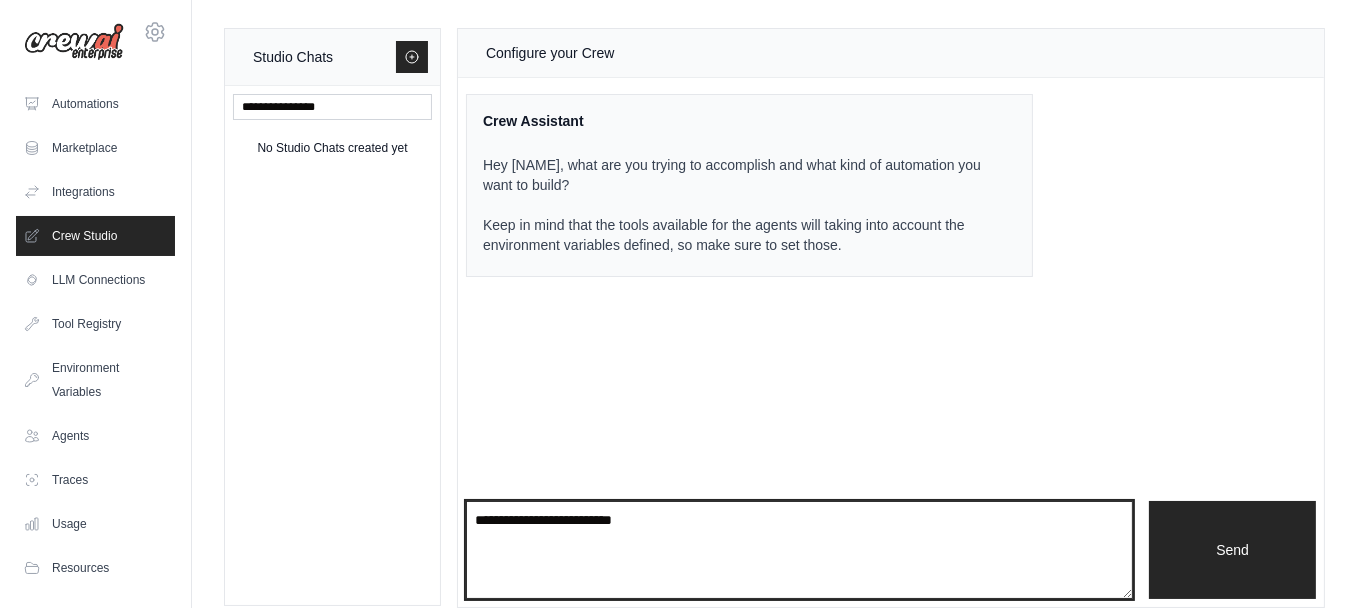 type on "**********" 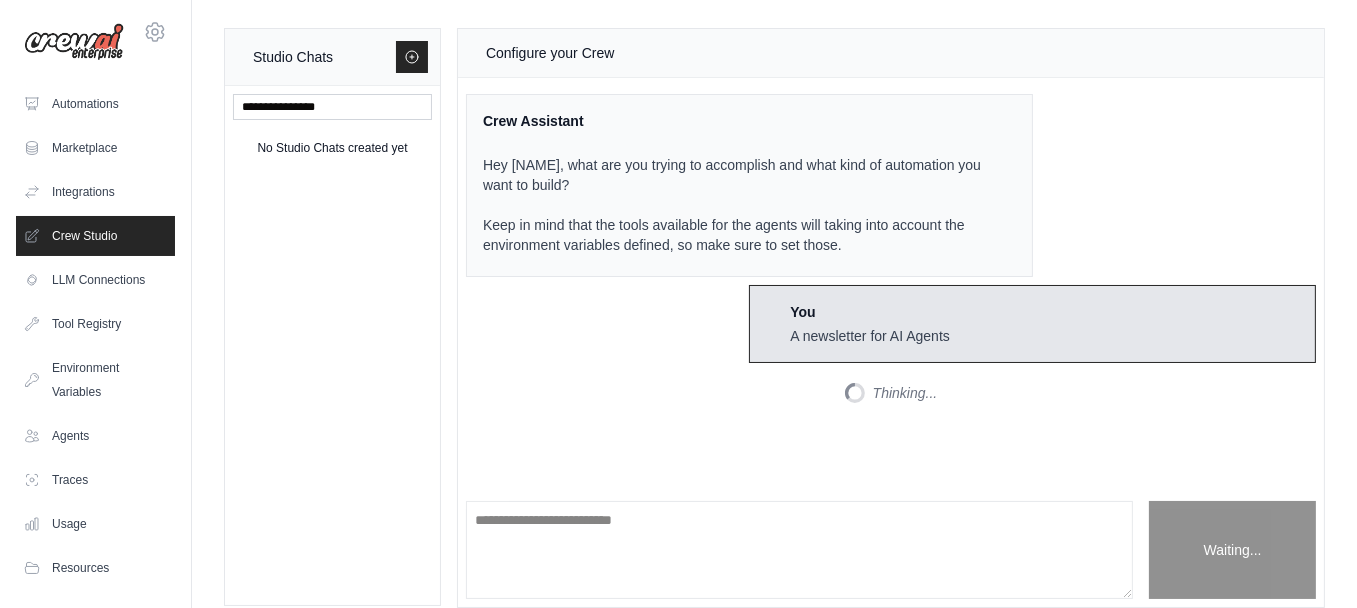 scroll, scrollTop: 45, scrollLeft: 0, axis: vertical 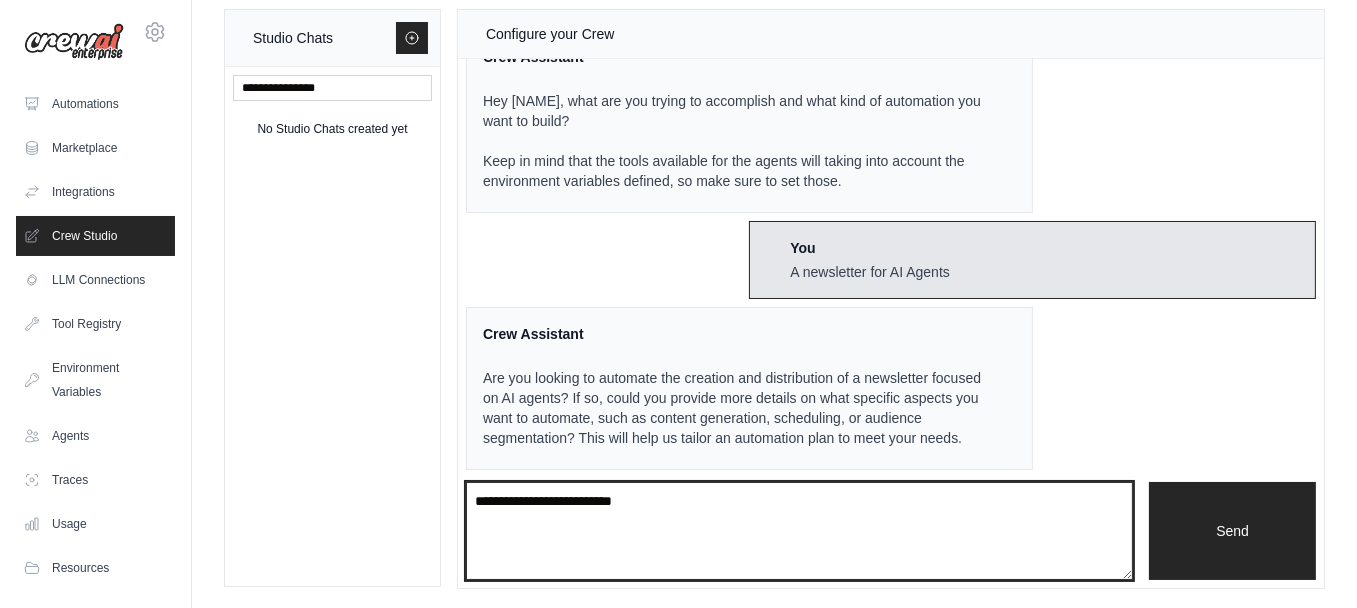 click on "**********" at bounding box center (799, 530) 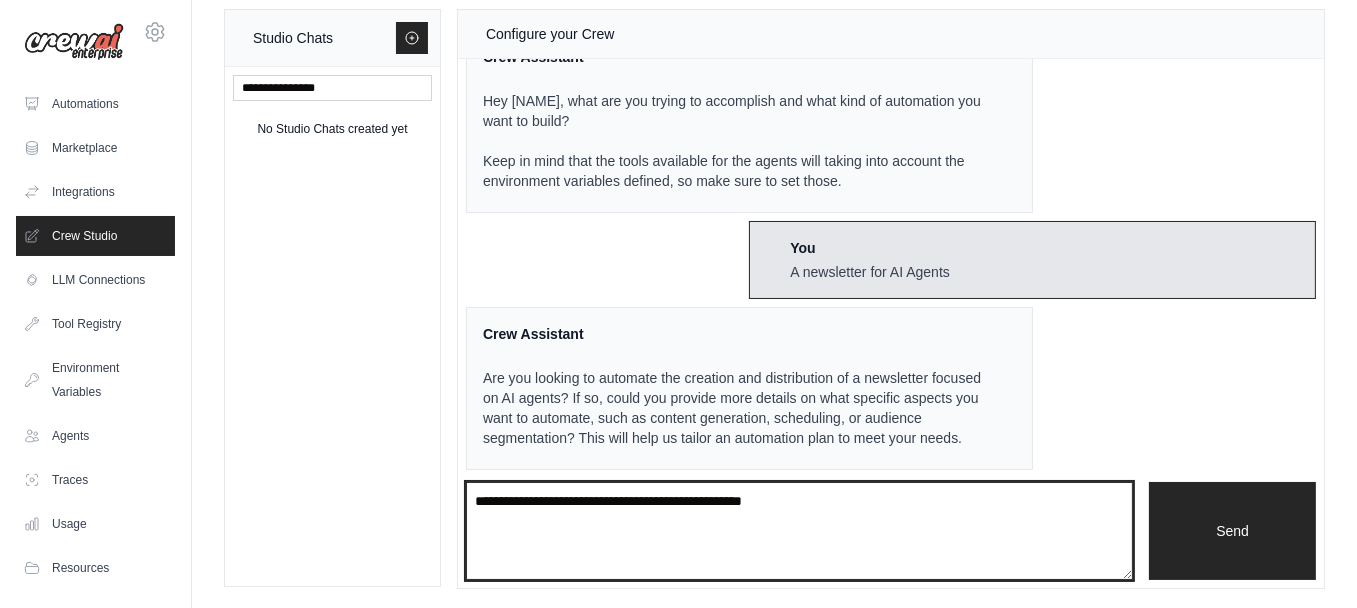 type on "**********" 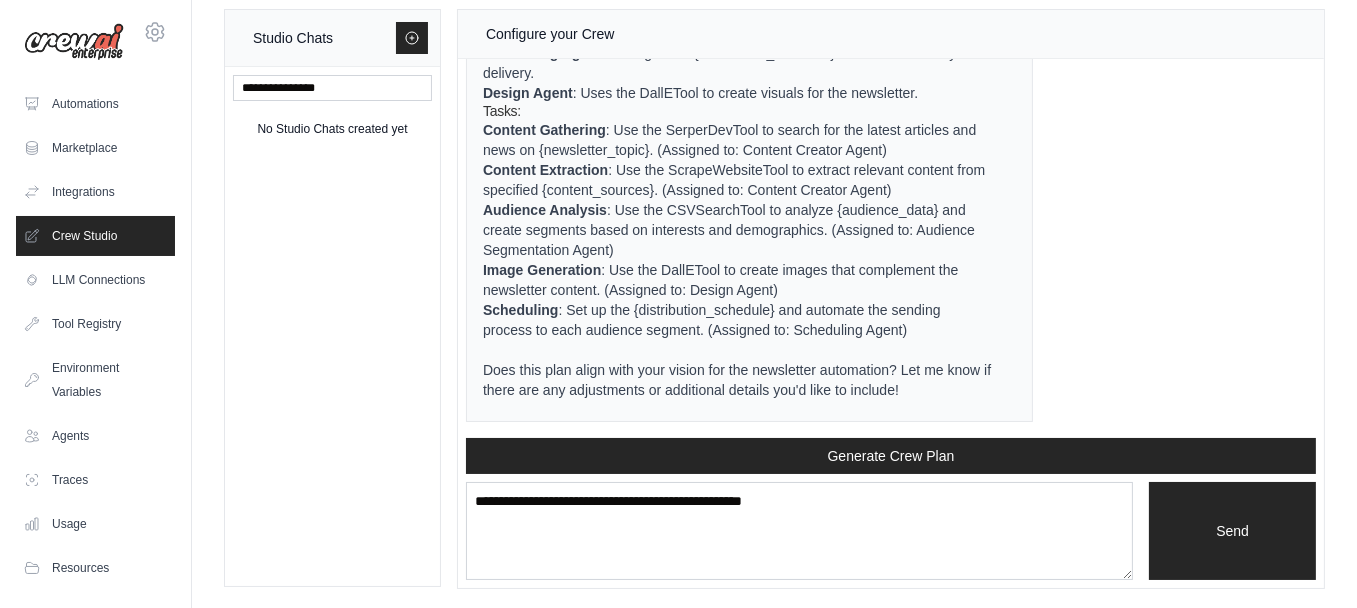scroll, scrollTop: 1261, scrollLeft: 0, axis: vertical 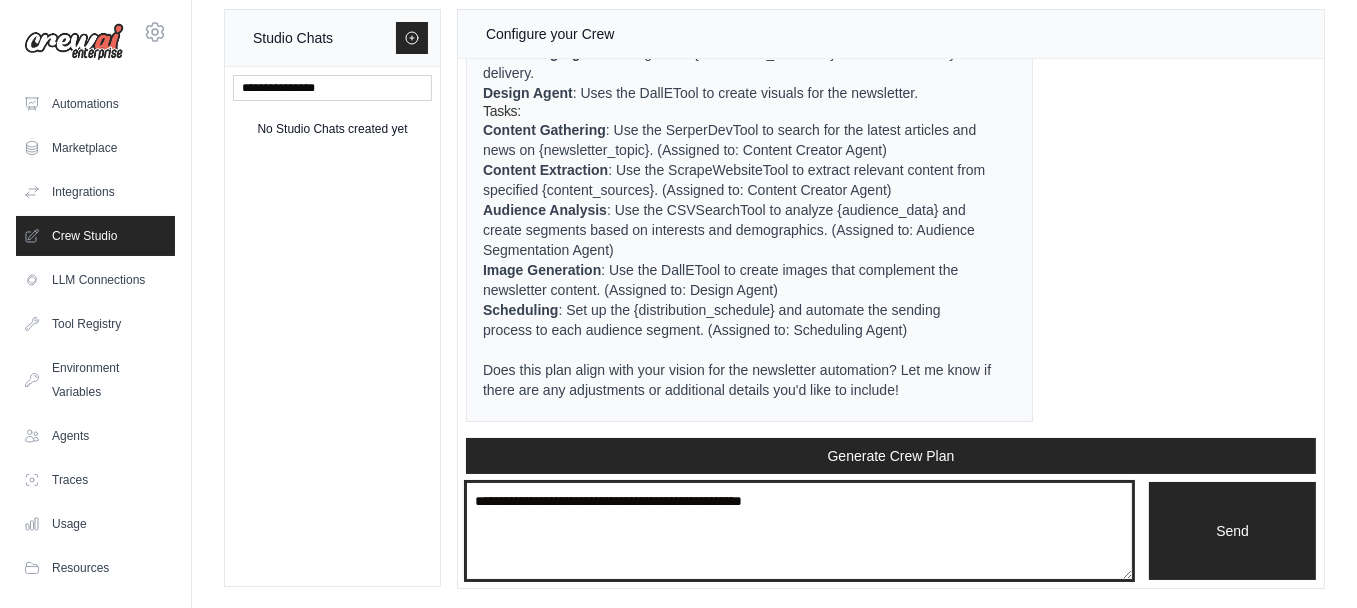 click on "**********" at bounding box center (799, 530) 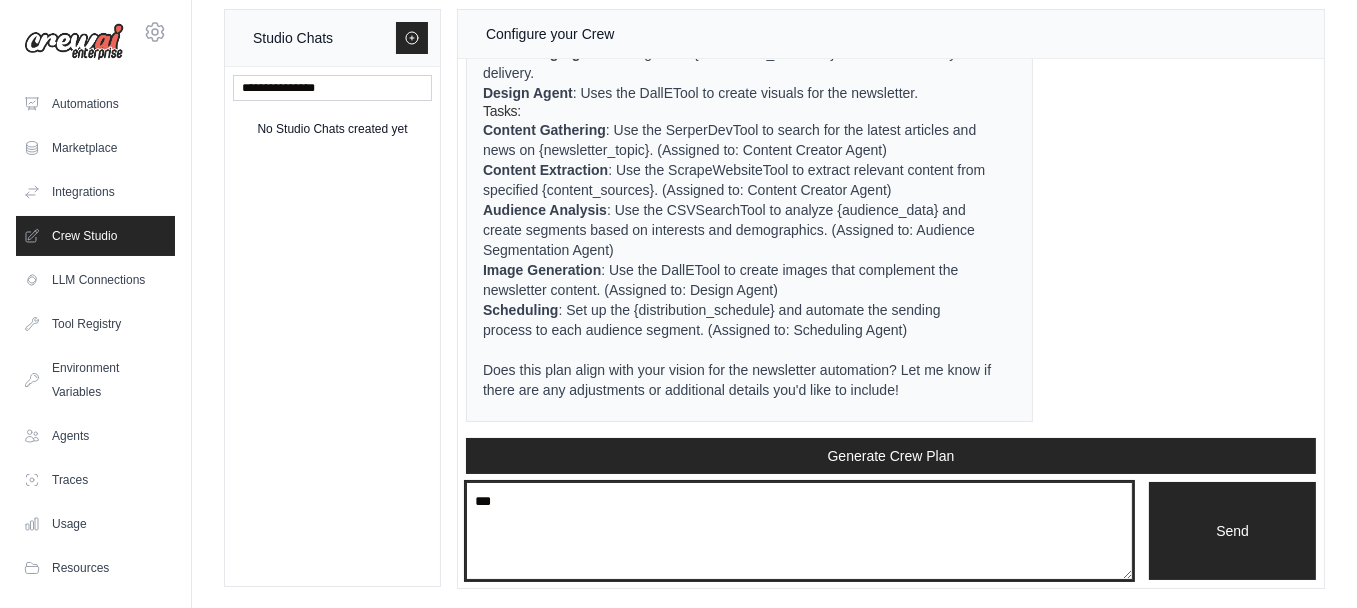 type on "***" 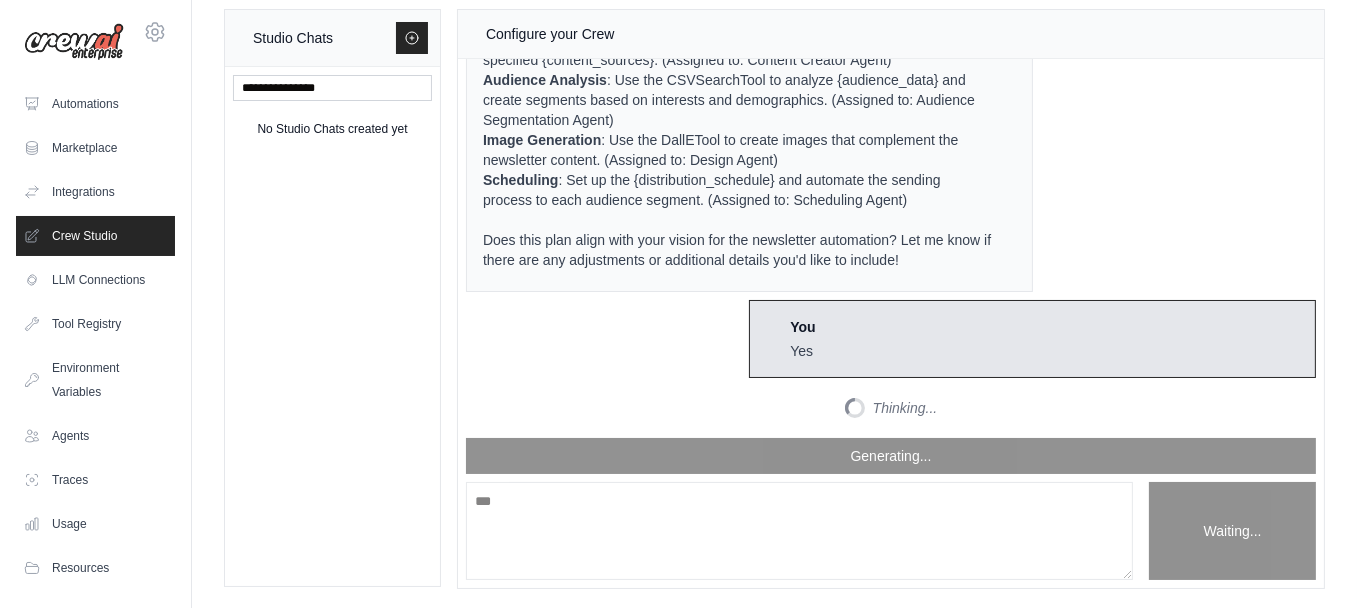 scroll, scrollTop: 2505, scrollLeft: 0, axis: vertical 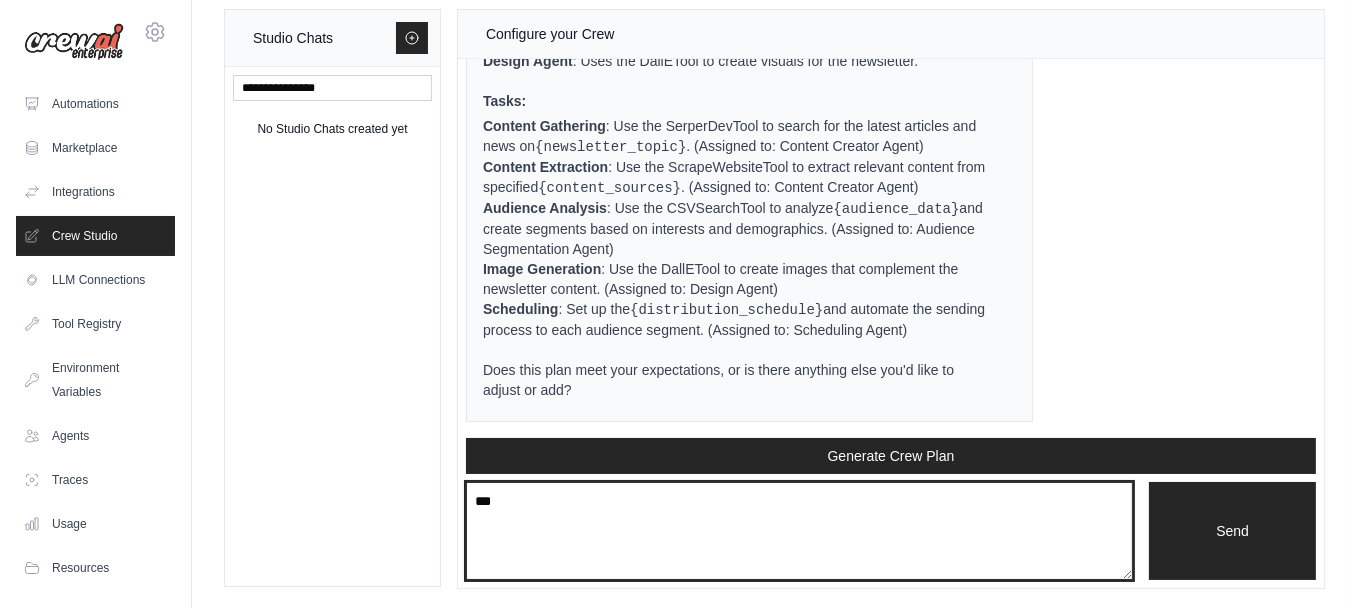 click on "***" at bounding box center [799, 530] 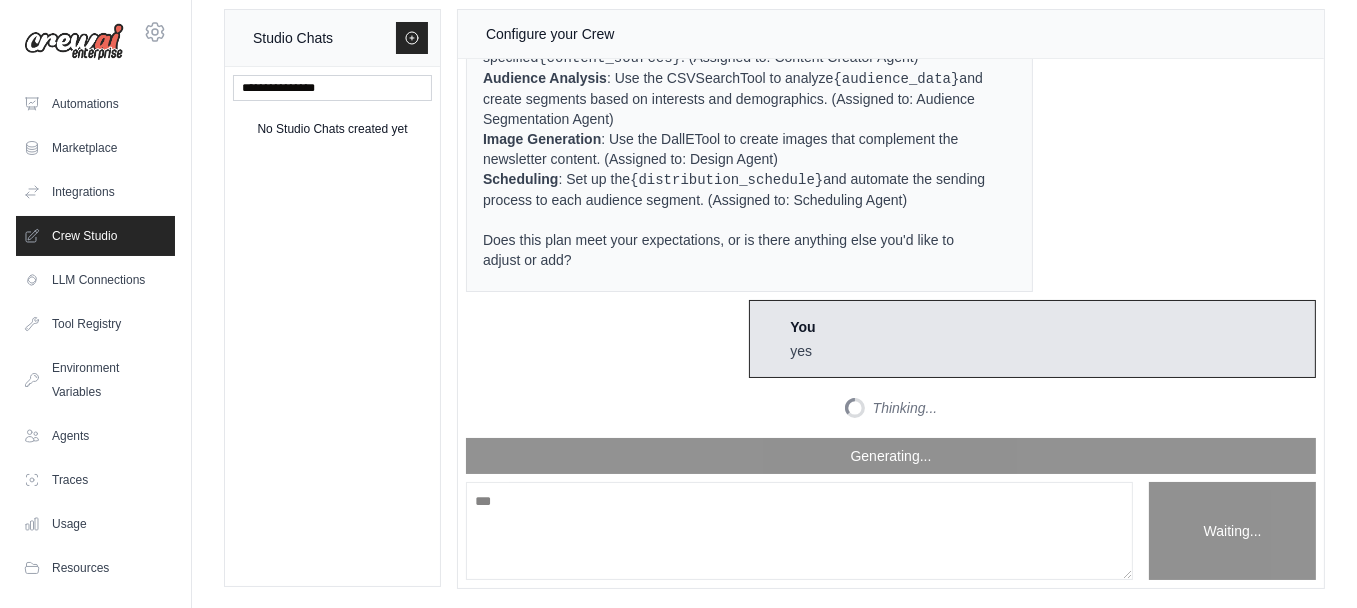 scroll, scrollTop: 3749, scrollLeft: 0, axis: vertical 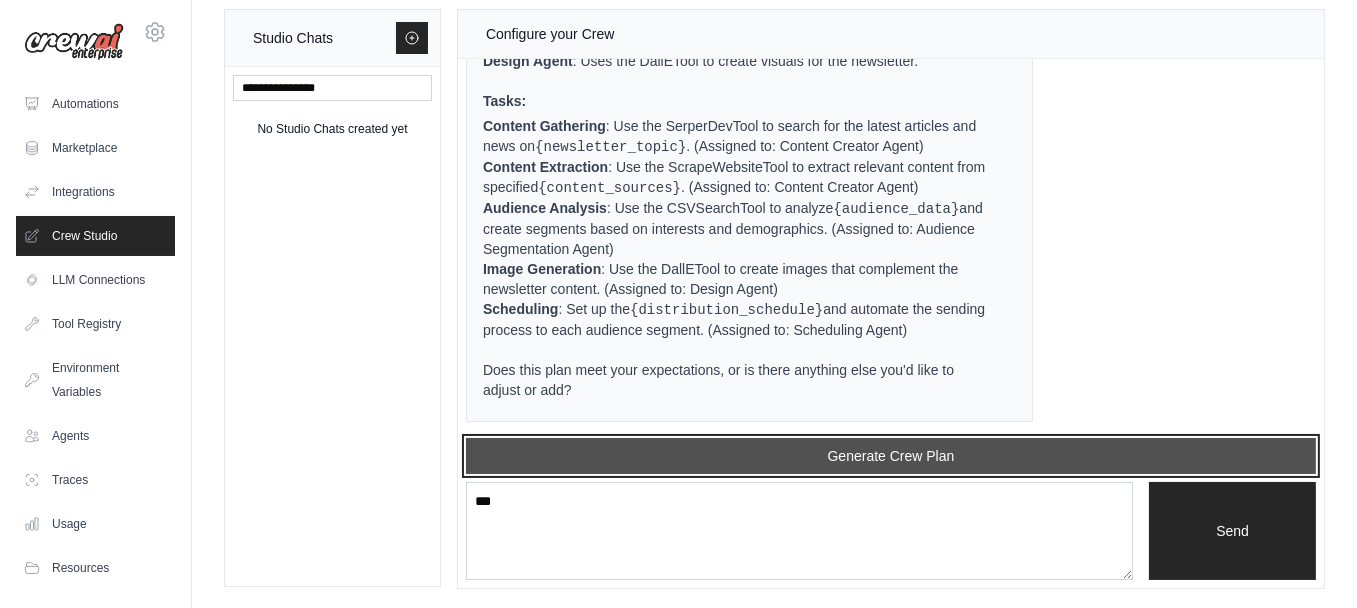 click on "Generate Crew Plan" at bounding box center [891, 456] 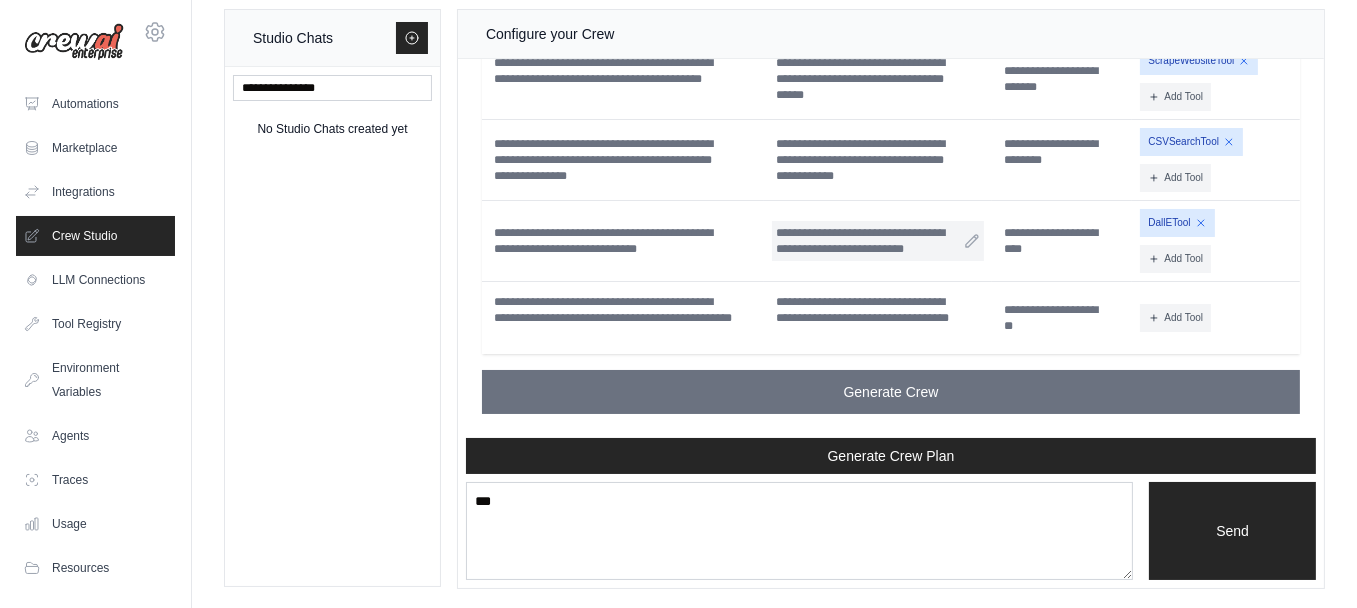 scroll, scrollTop: 4686, scrollLeft: 0, axis: vertical 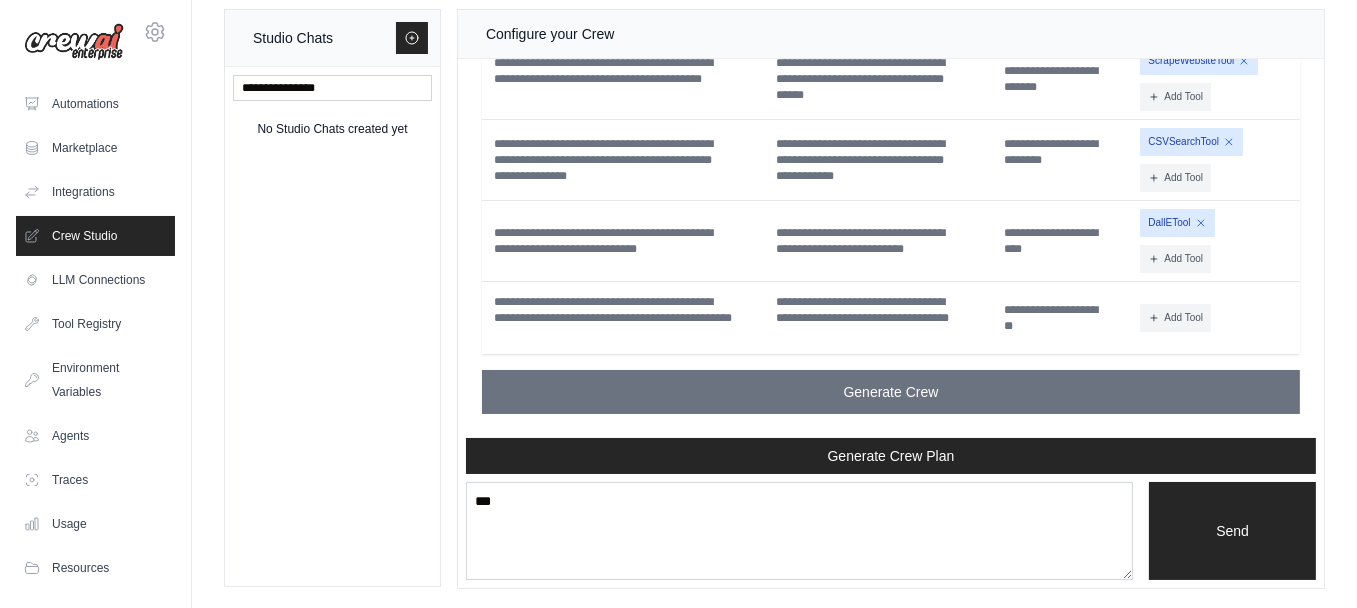 click on "Add Tool" at bounding box center (1175, 16) 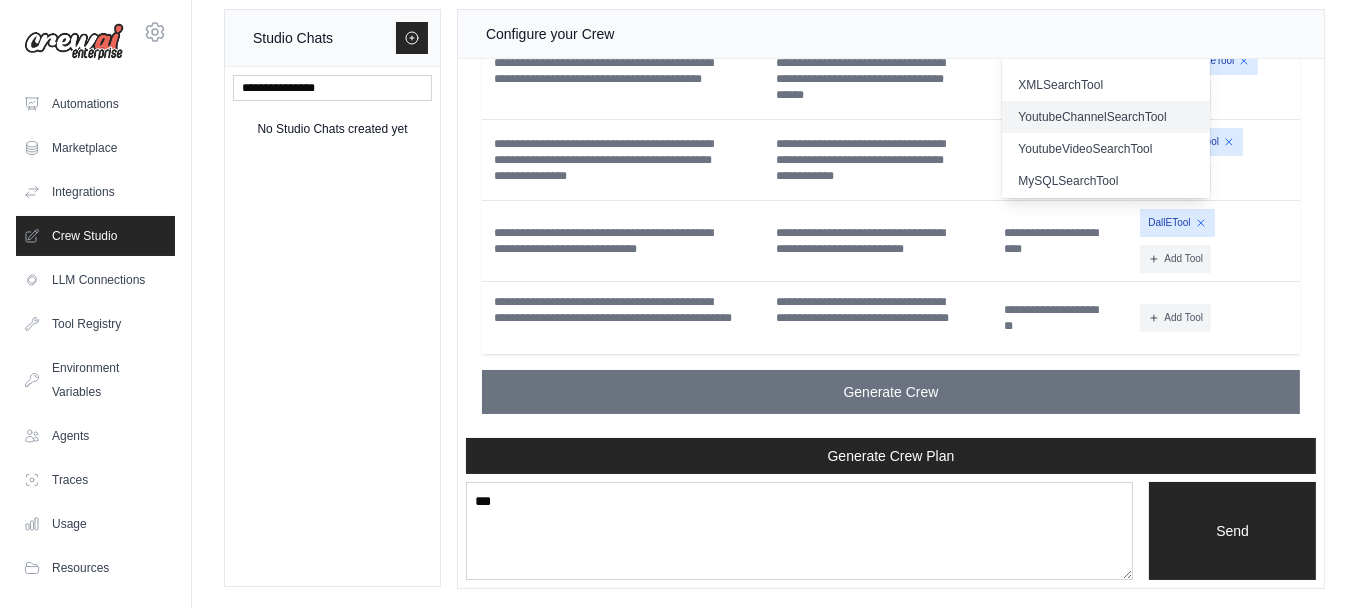 scroll, scrollTop: 615, scrollLeft: 0, axis: vertical 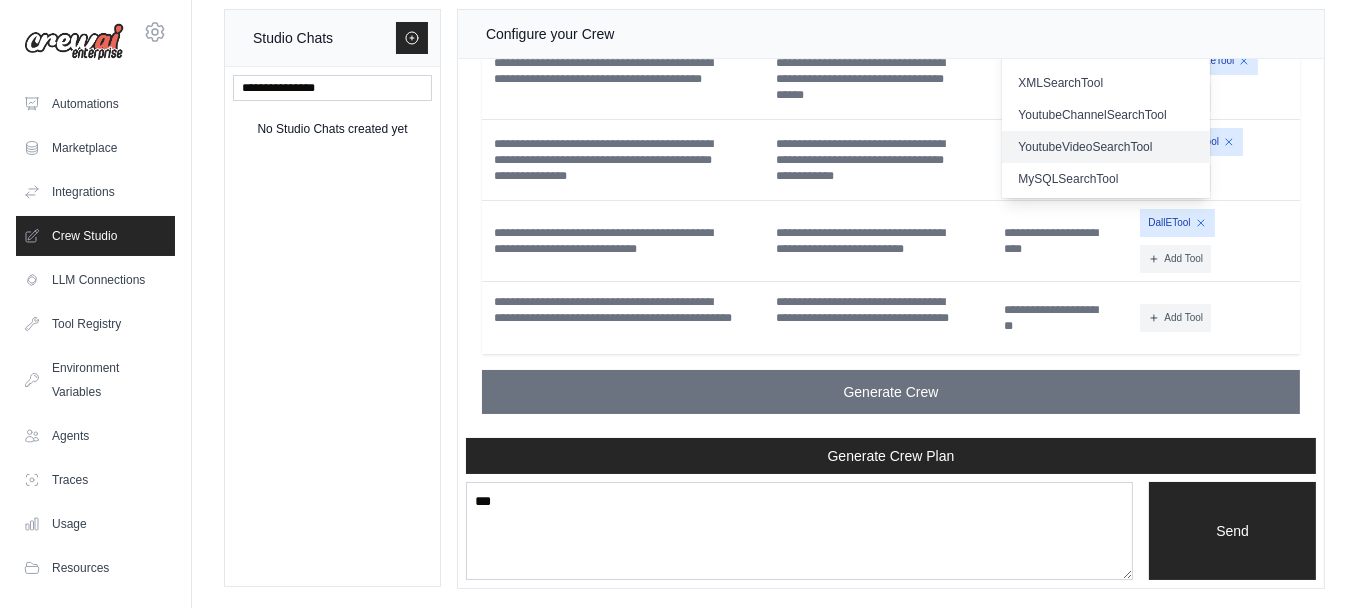 click on "YoutubeVideoSearchTool" at bounding box center [1105, 147] 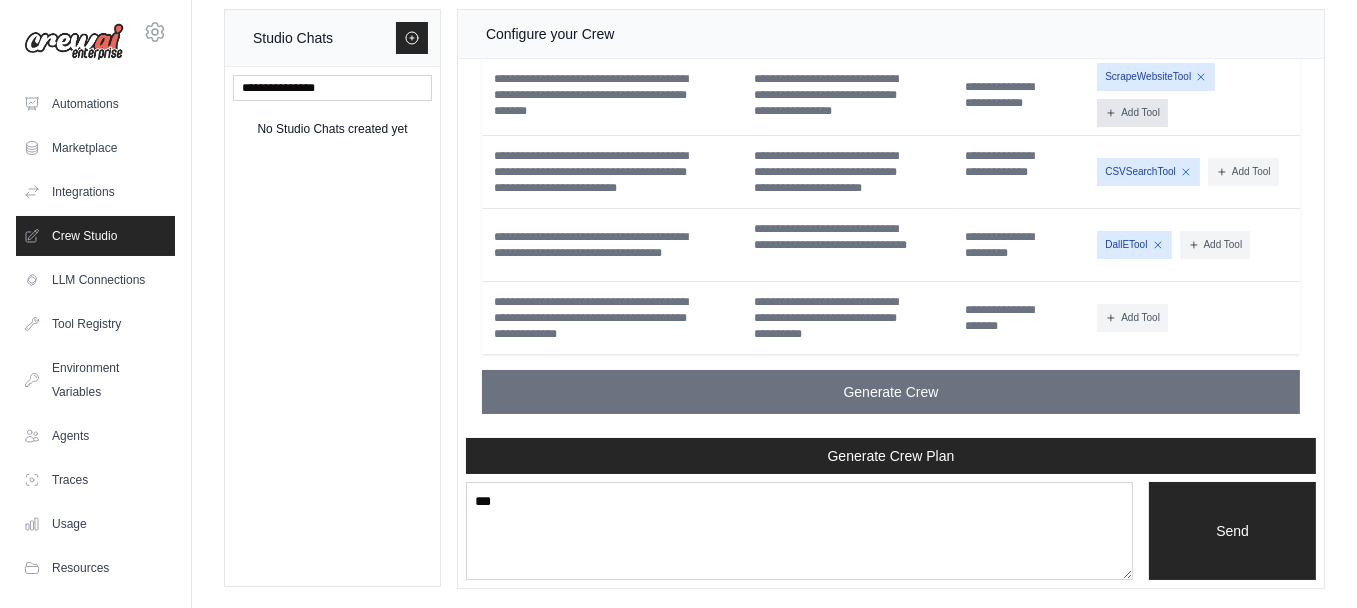 click on "Add Tool" at bounding box center (1132, 113) 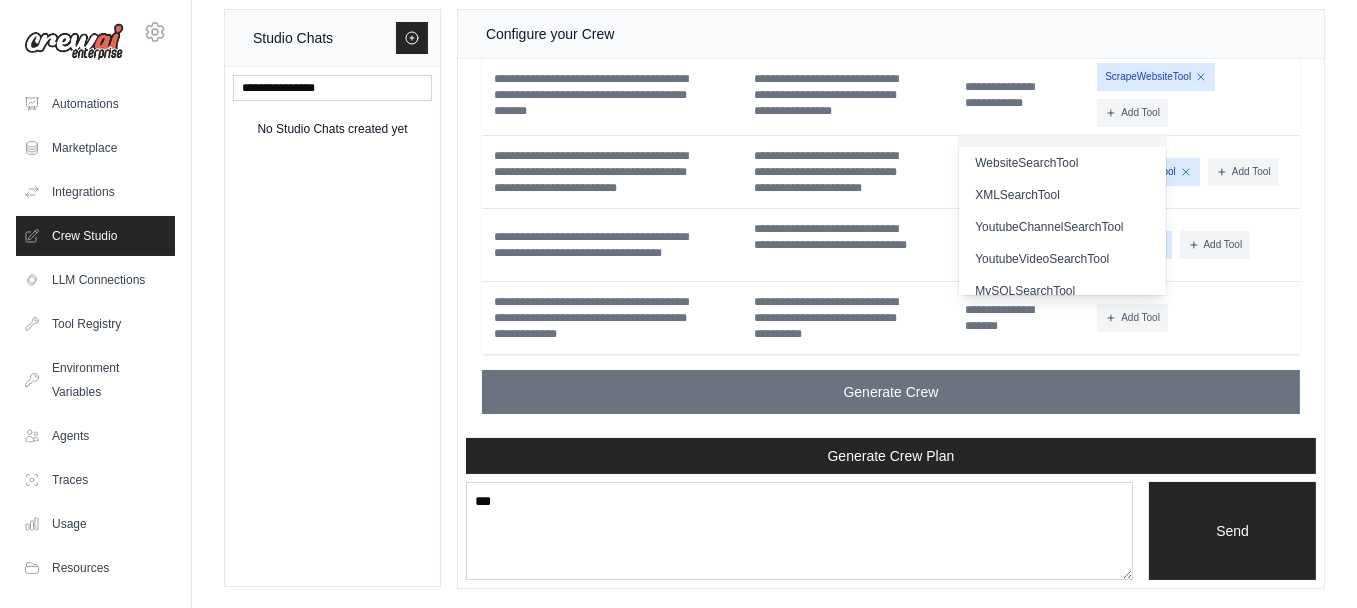 scroll, scrollTop: 615, scrollLeft: 0, axis: vertical 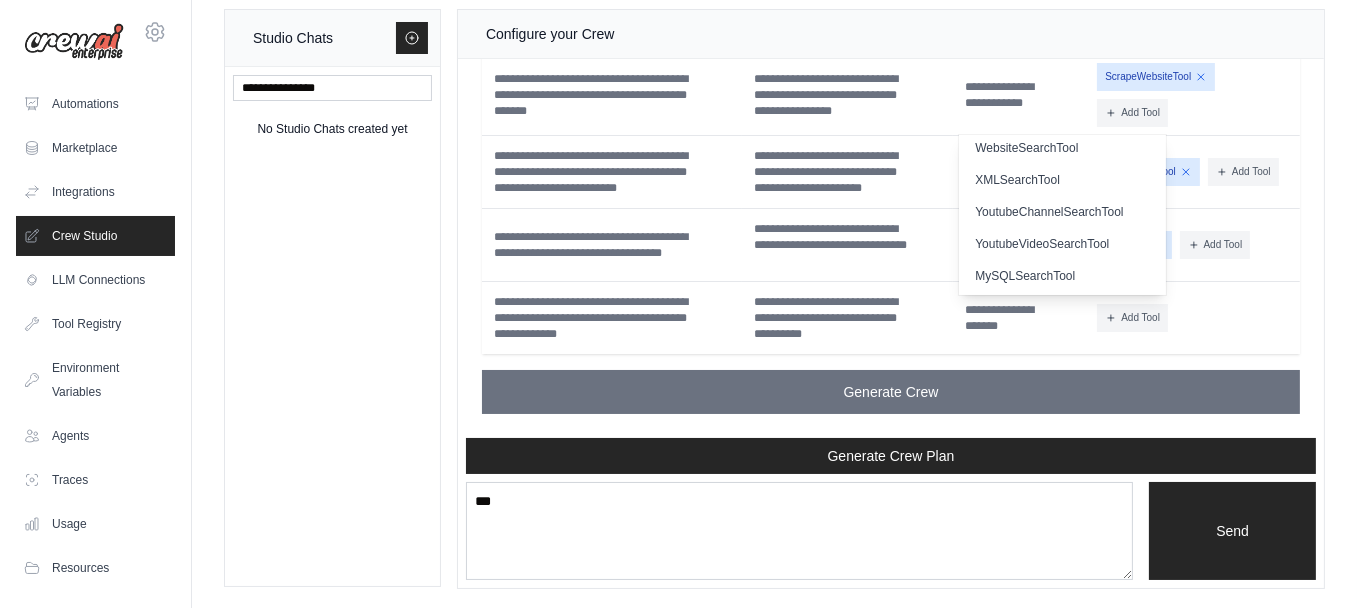 click on "**********" at bounding box center [891, -151] 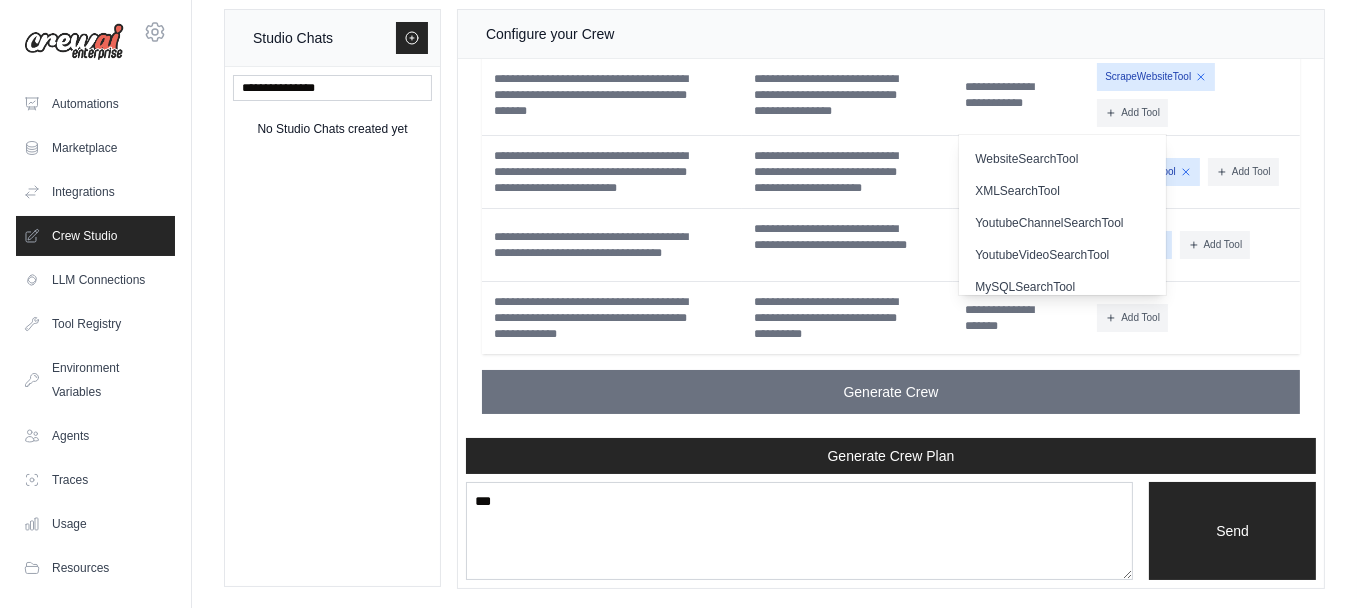 scroll, scrollTop: 575, scrollLeft: 0, axis: vertical 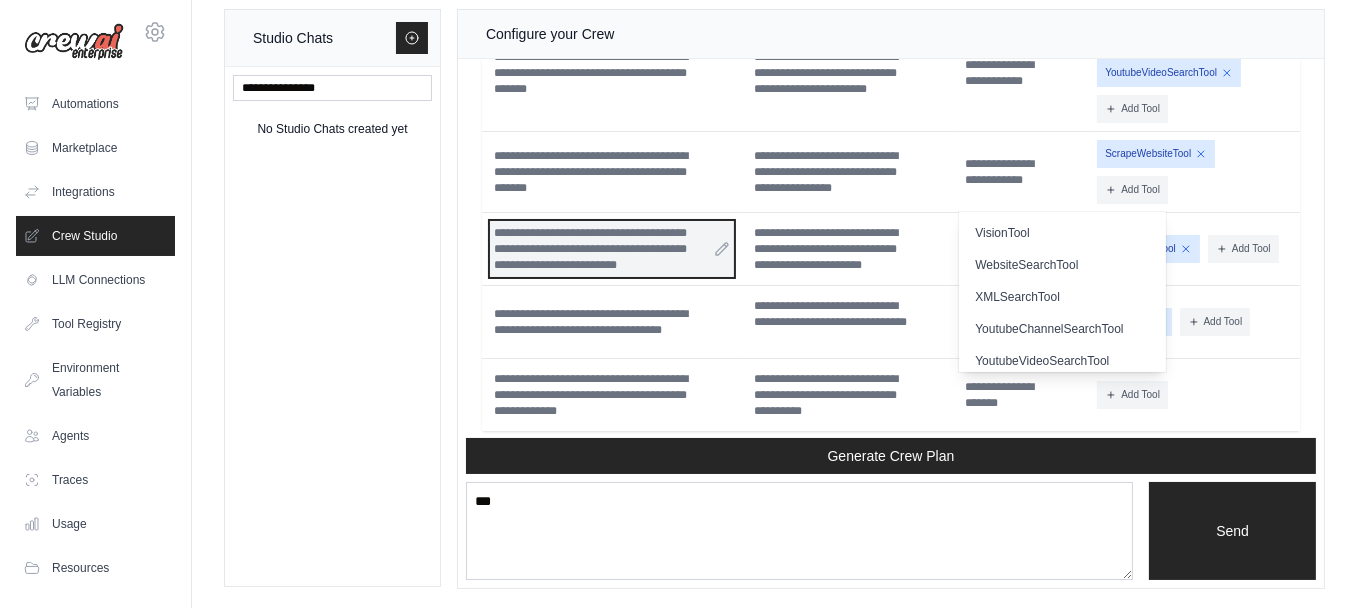 click on "**********" at bounding box center [612, 249] 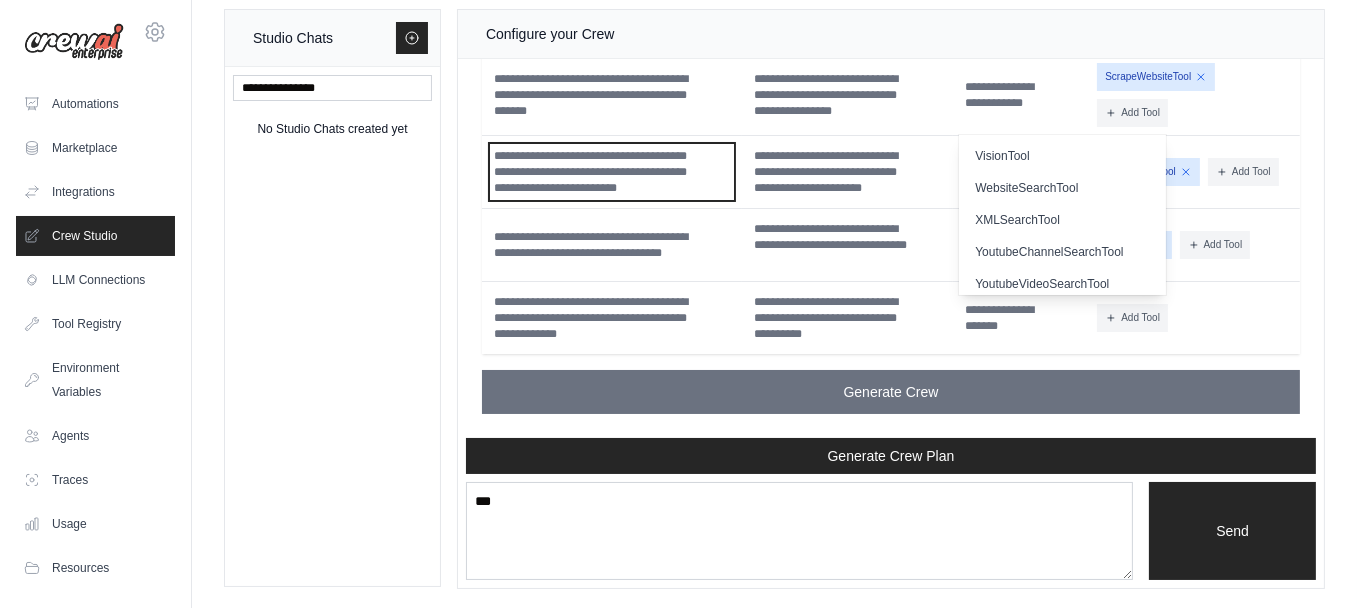 scroll, scrollTop: 4914, scrollLeft: 0, axis: vertical 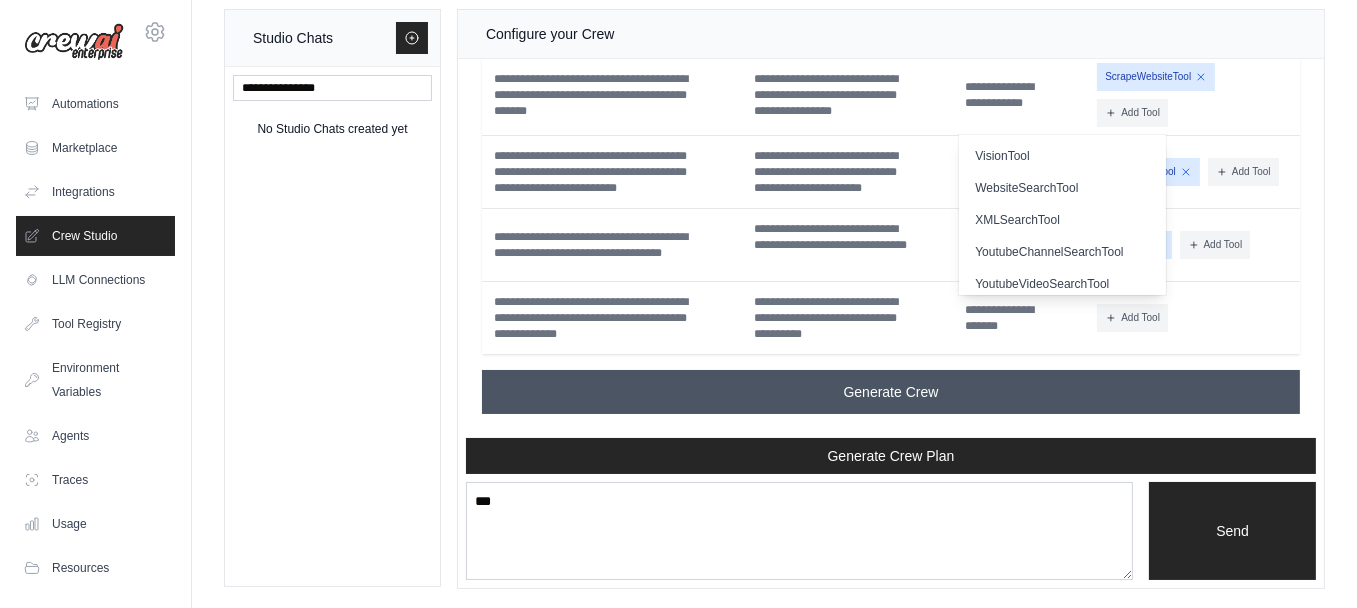 click on "Generate Crew" at bounding box center [891, 392] 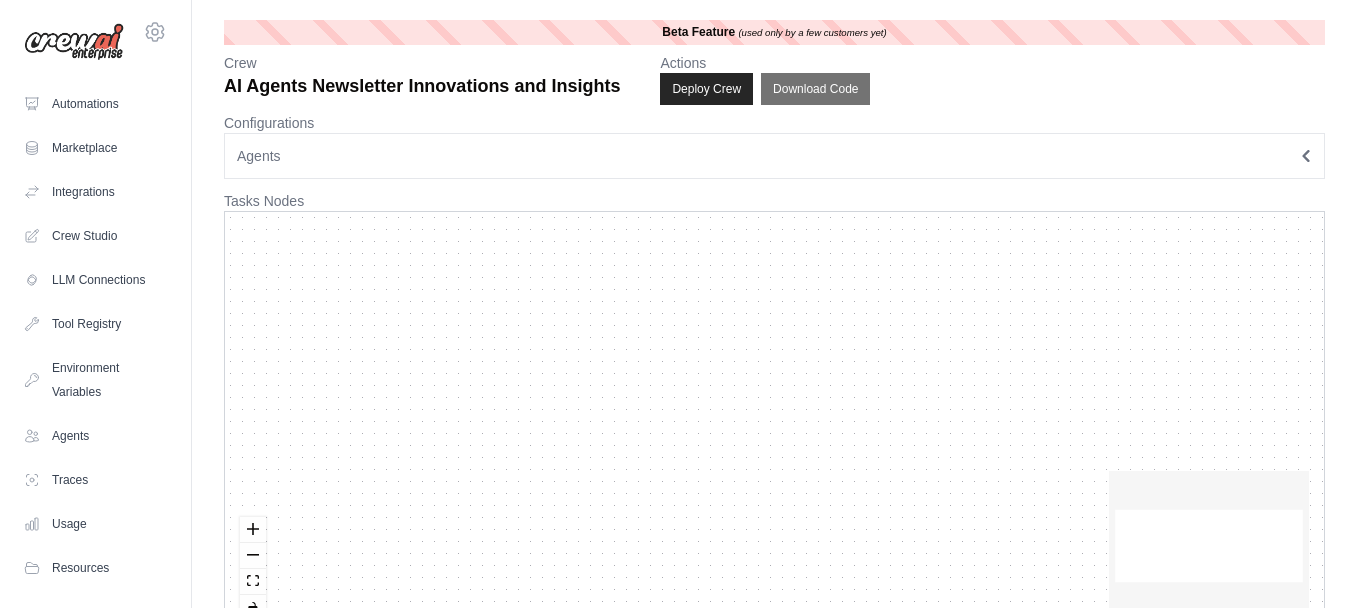 scroll, scrollTop: 0, scrollLeft: 0, axis: both 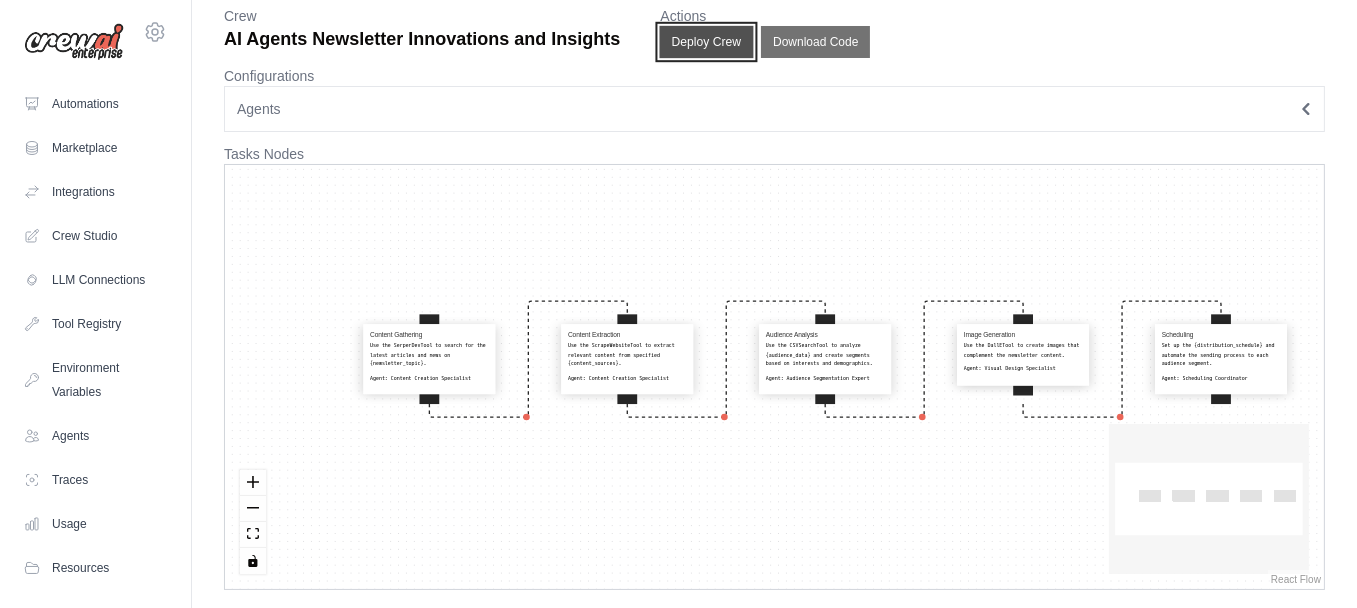 click on "Deploy Crew" at bounding box center [707, 42] 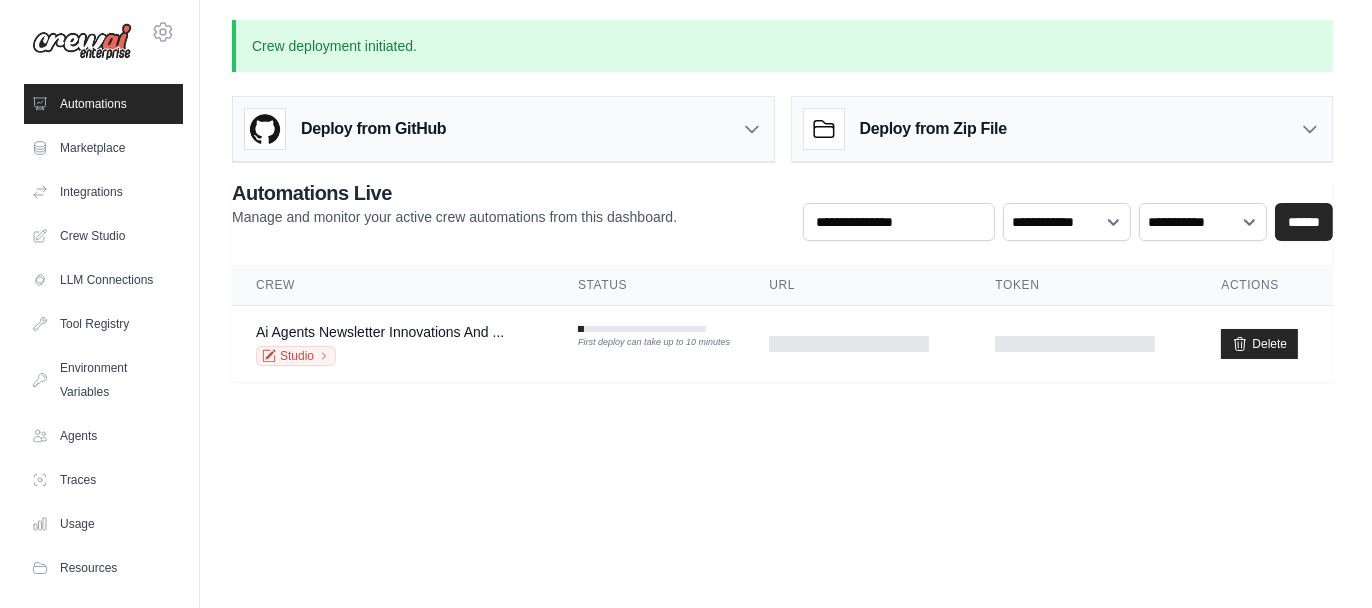 scroll, scrollTop: 0, scrollLeft: 0, axis: both 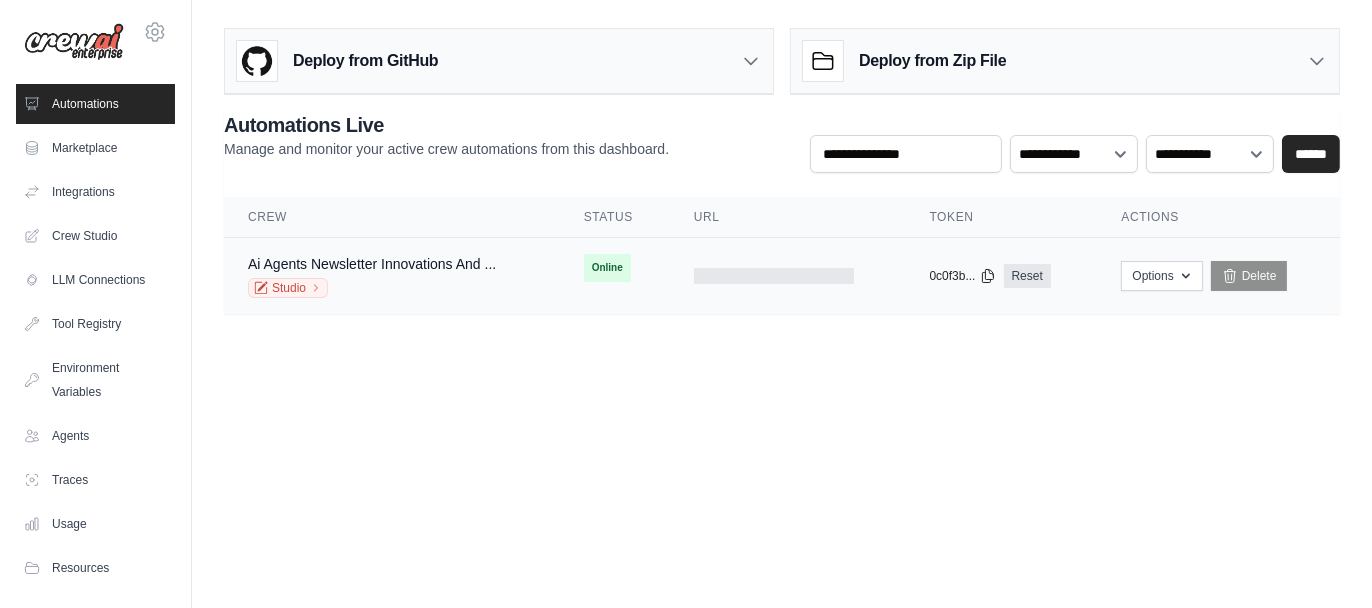 drag, startPoint x: 591, startPoint y: 251, endPoint x: 582, endPoint y: 264, distance: 15.811388 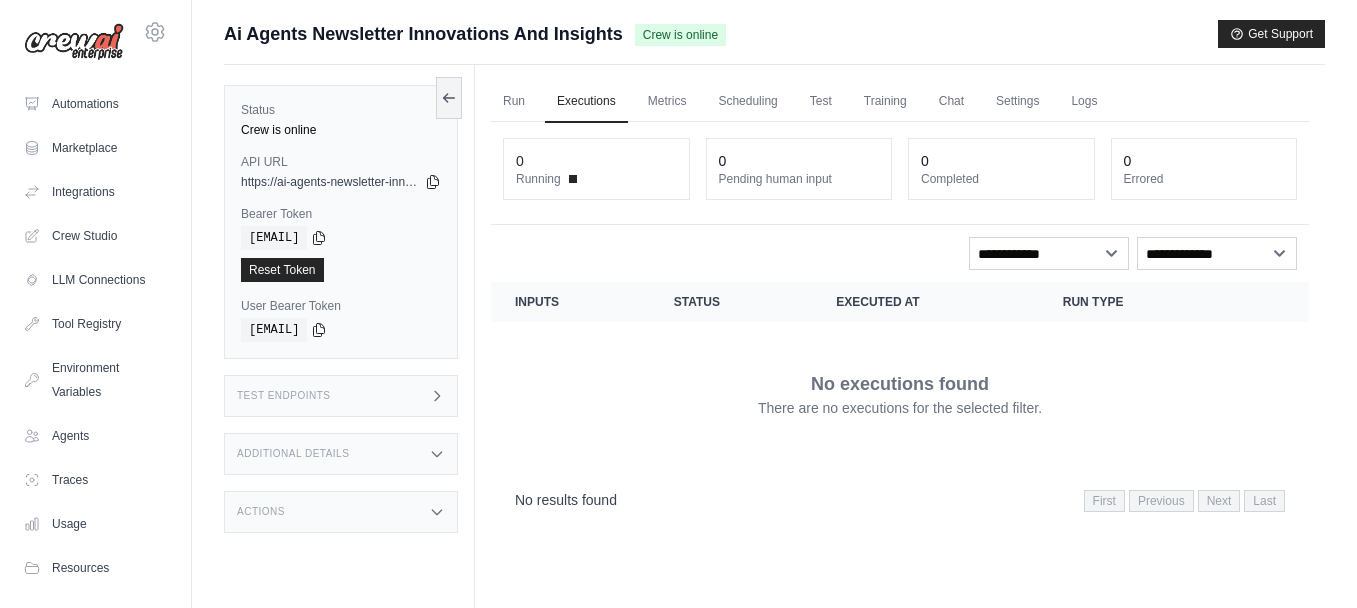 scroll, scrollTop: 0, scrollLeft: 0, axis: both 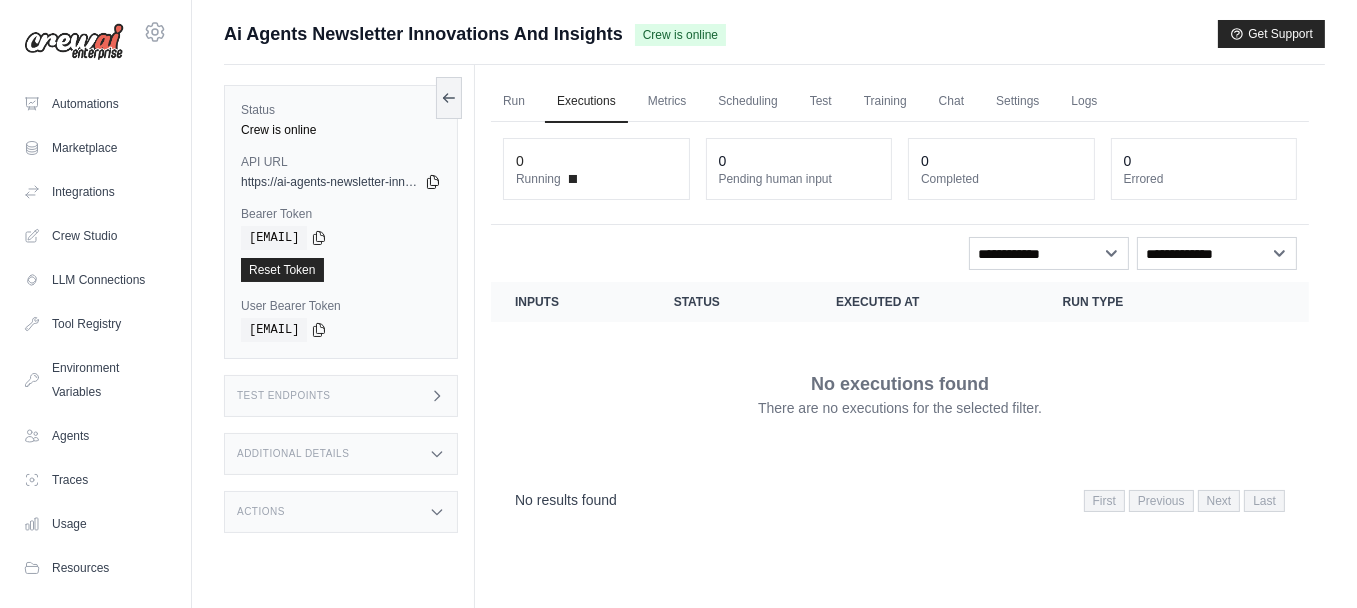 click 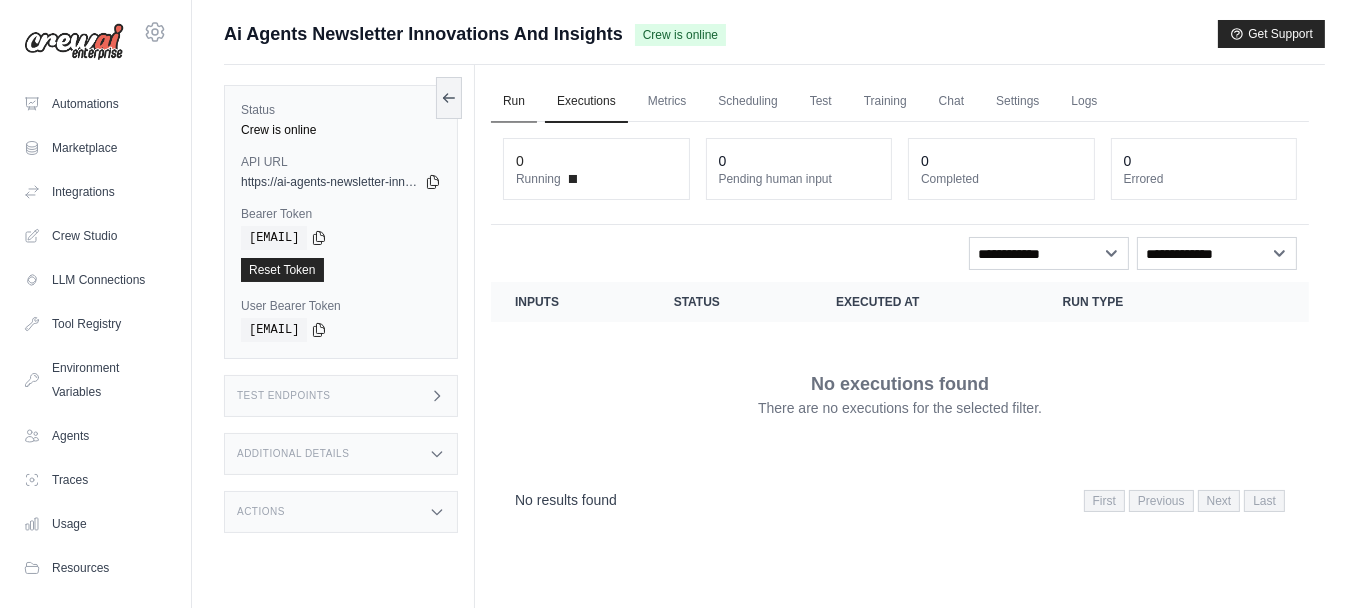 click on "Run" at bounding box center (514, 102) 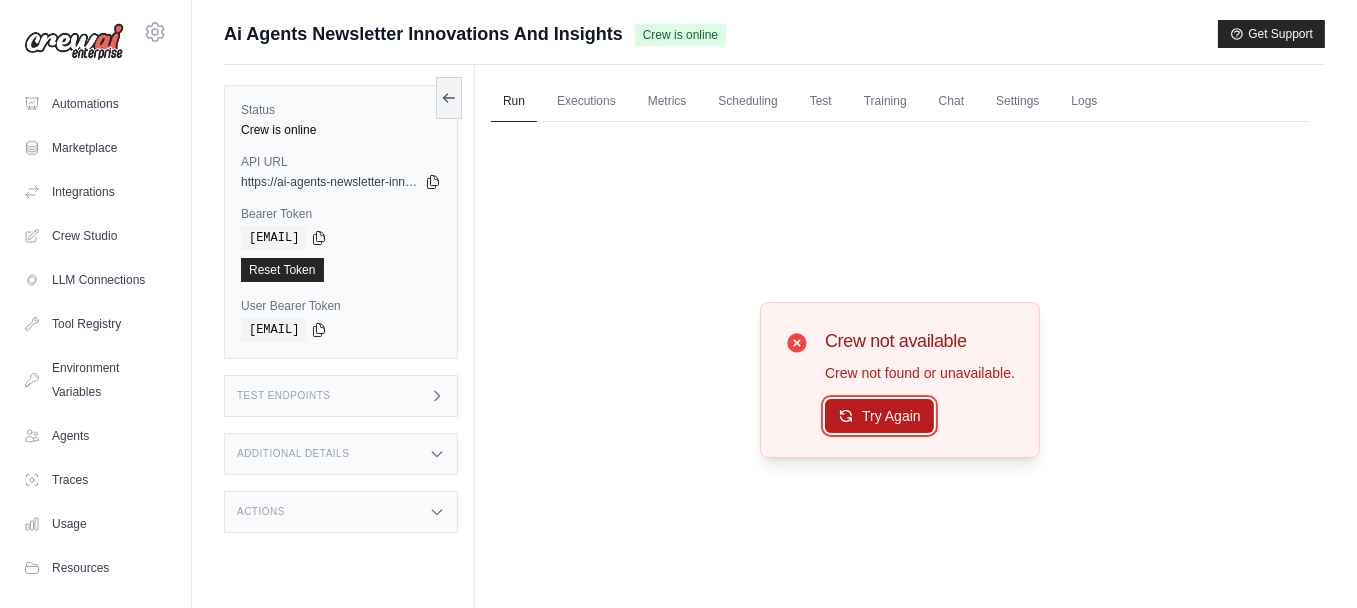 click on "Try Again" at bounding box center [879, 416] 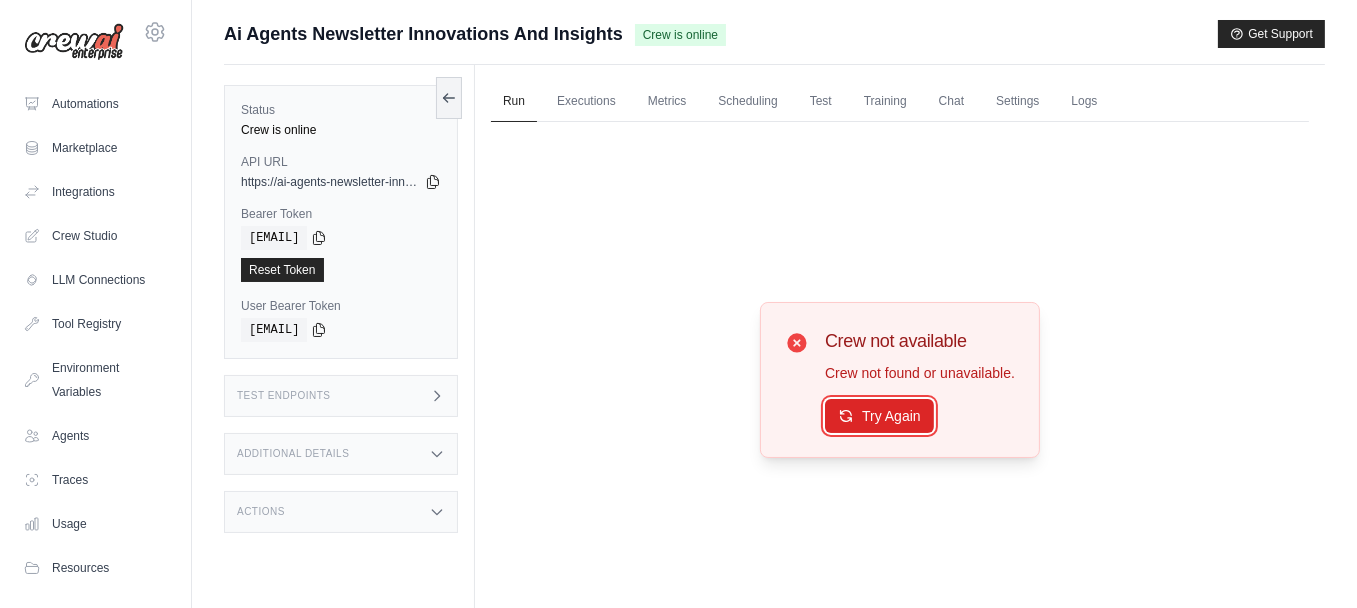 click on "Try Again" at bounding box center [879, 416] 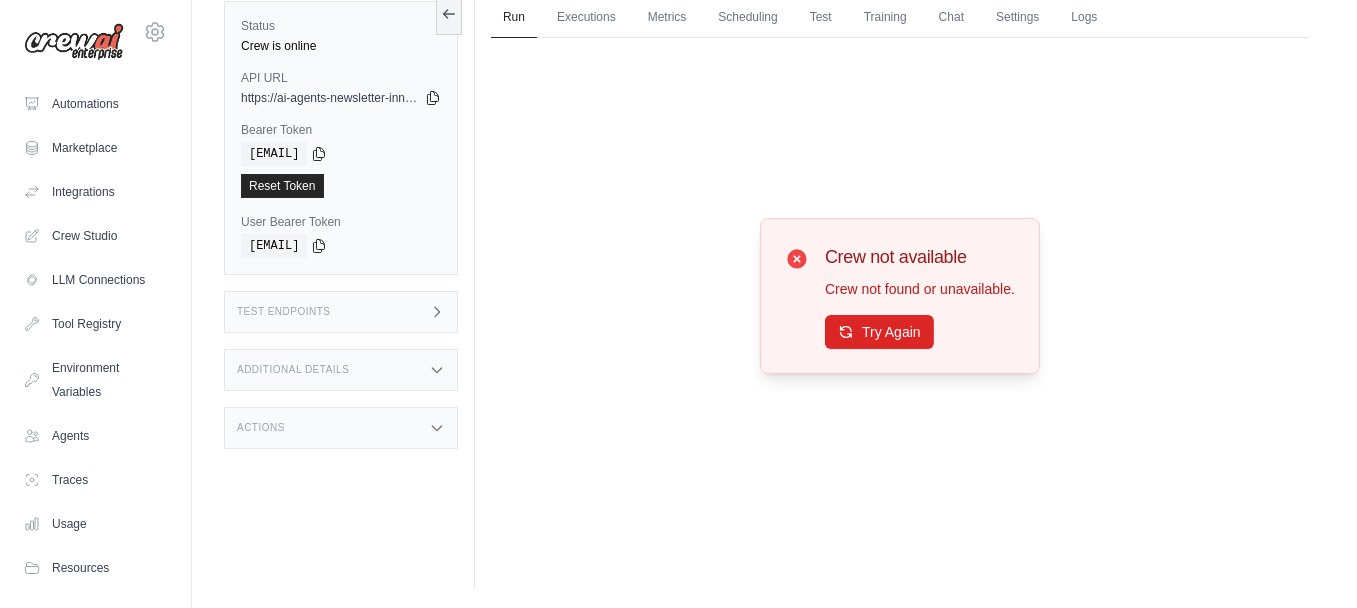 scroll, scrollTop: 85, scrollLeft: 0, axis: vertical 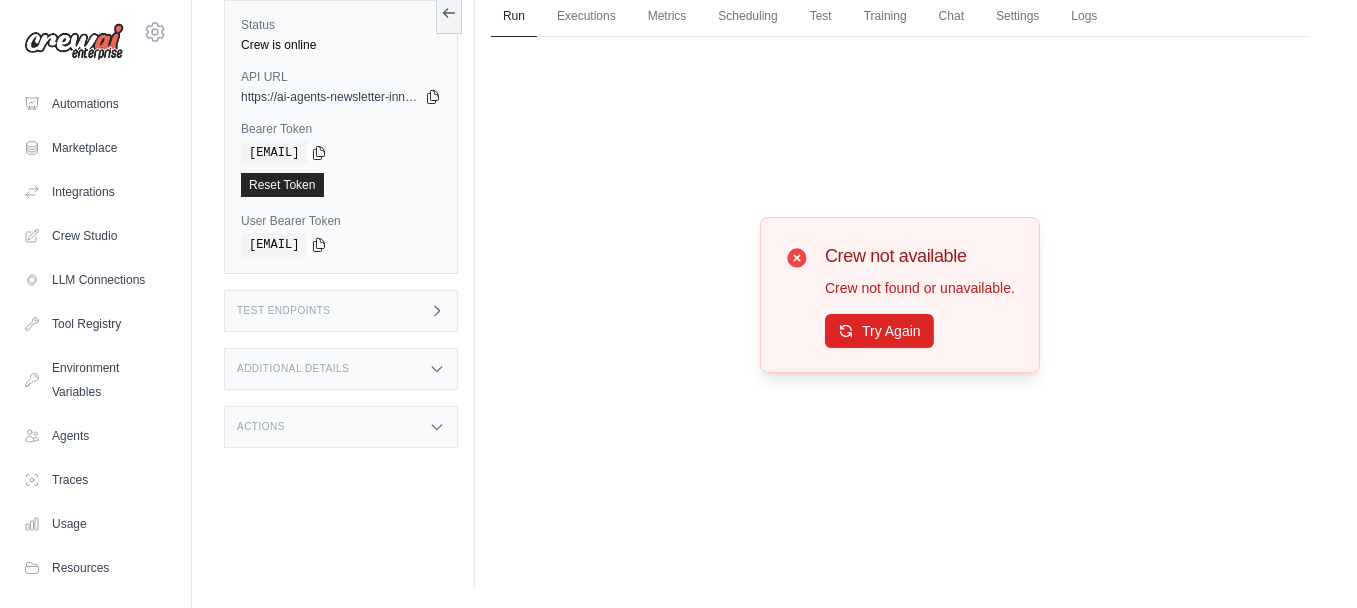 click on "Test Endpoints" at bounding box center (341, 311) 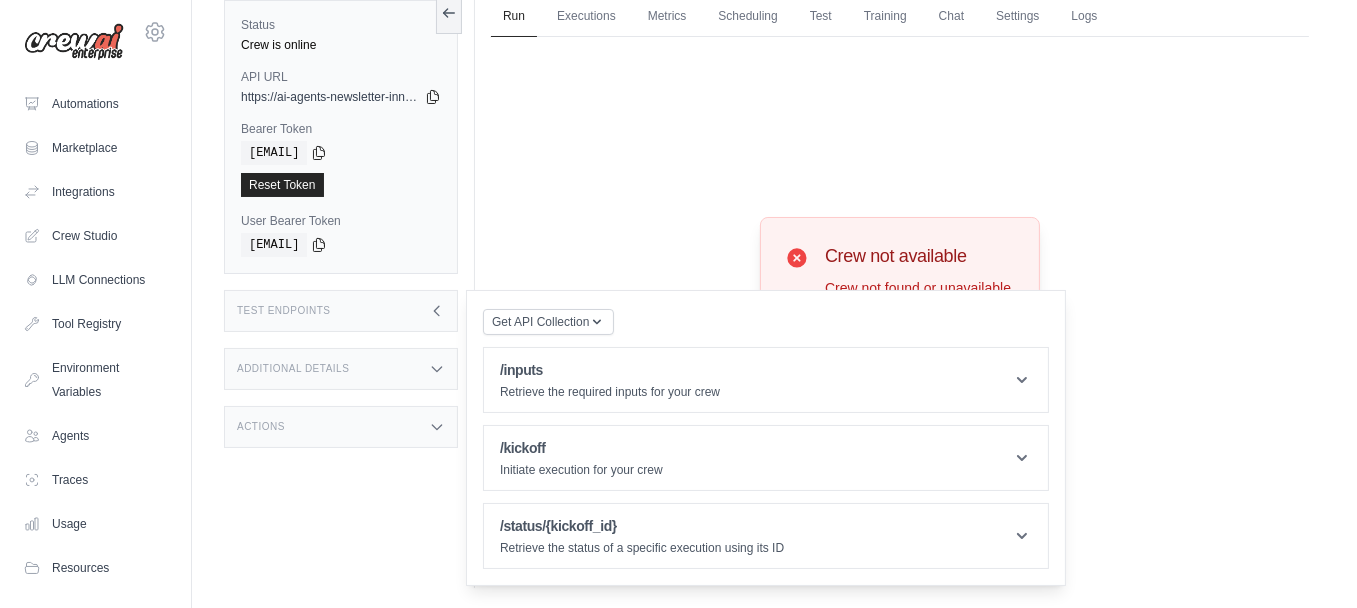 click on "Additional Details" at bounding box center (341, 369) 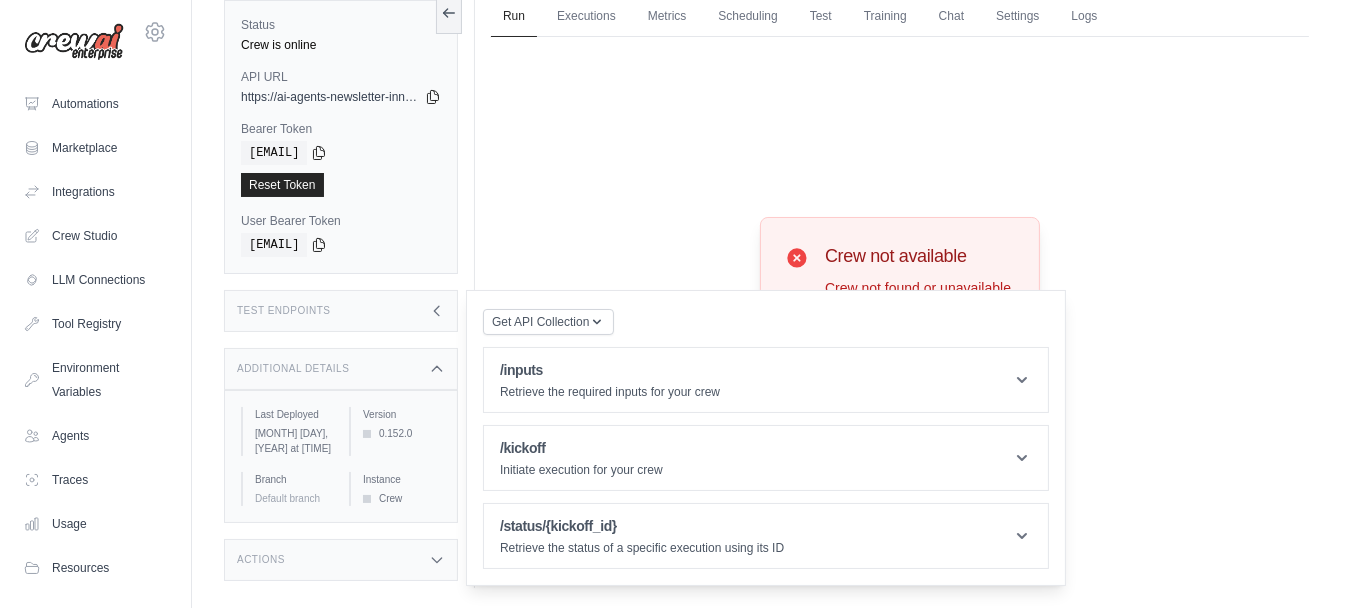 click on "Additional Details" at bounding box center [341, 369] 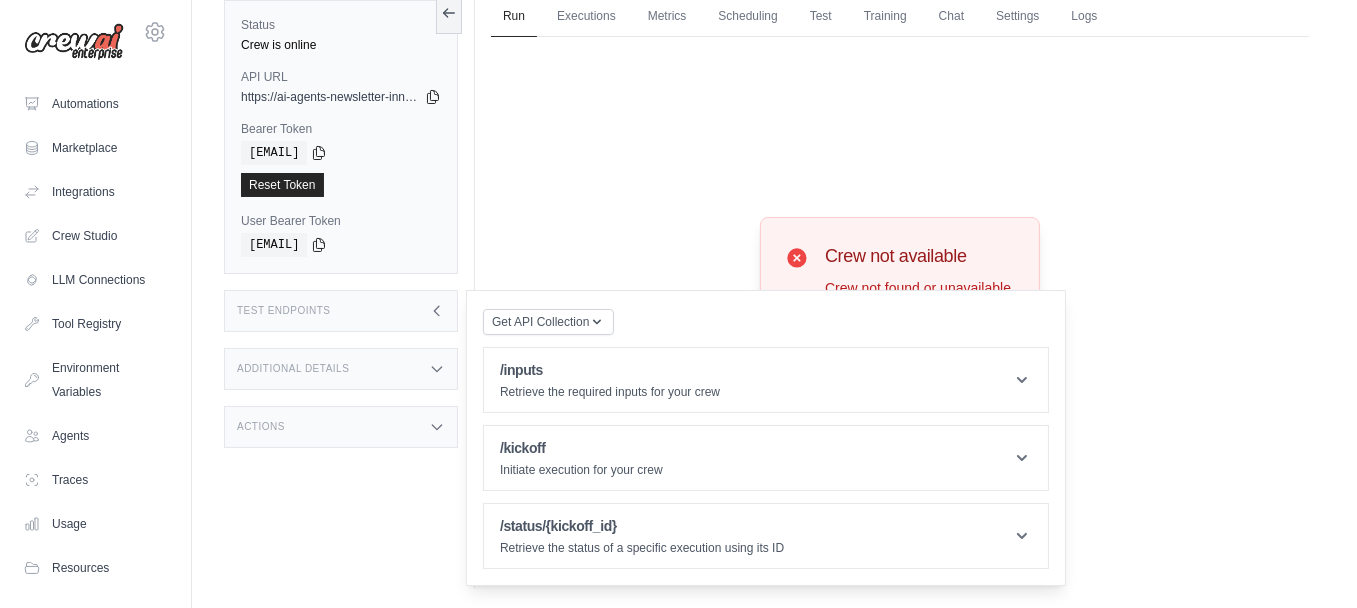 click on "Actions" at bounding box center (341, 427) 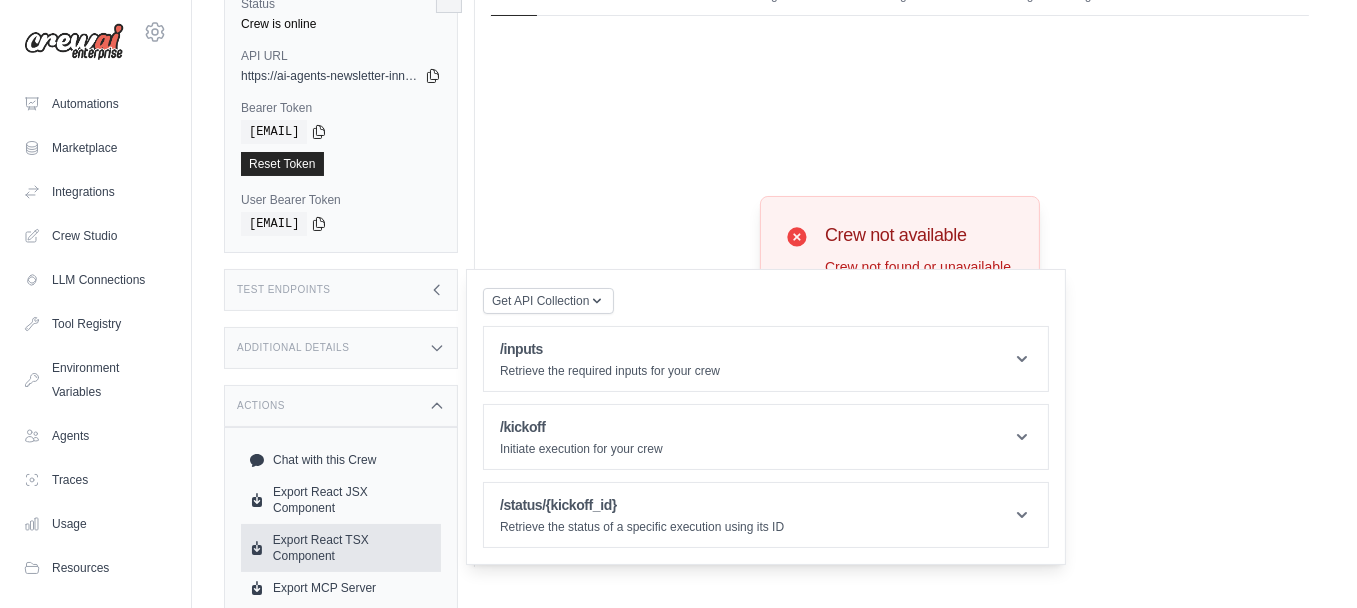 scroll, scrollTop: 0, scrollLeft: 0, axis: both 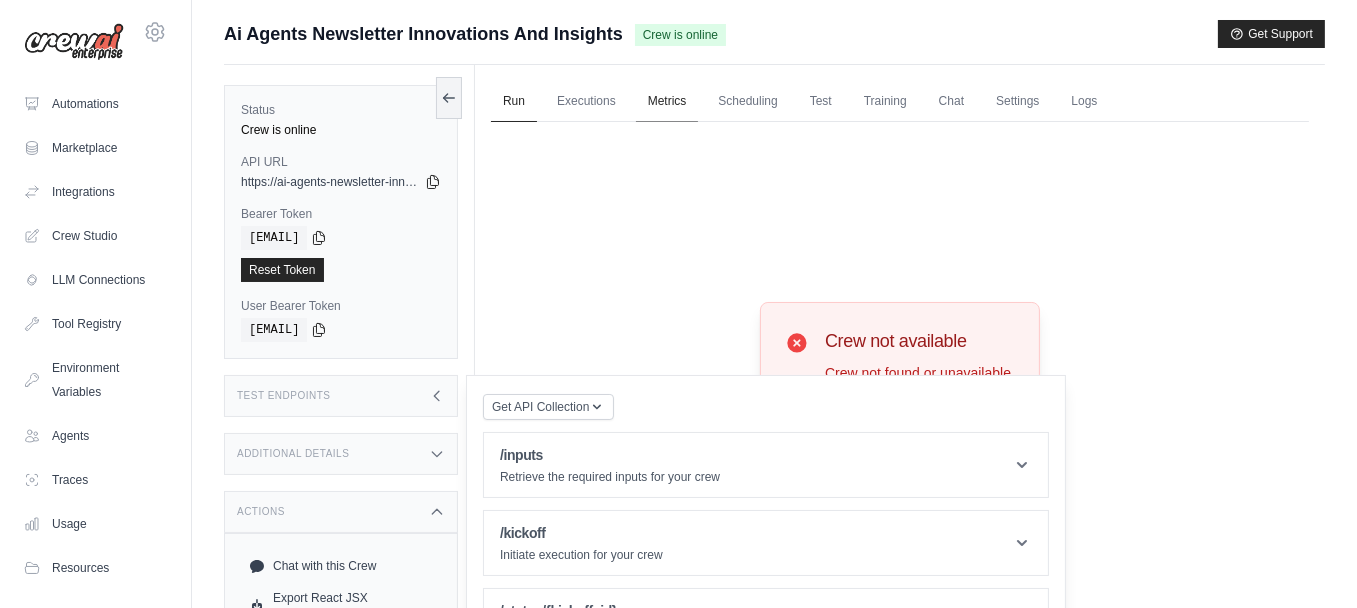 click 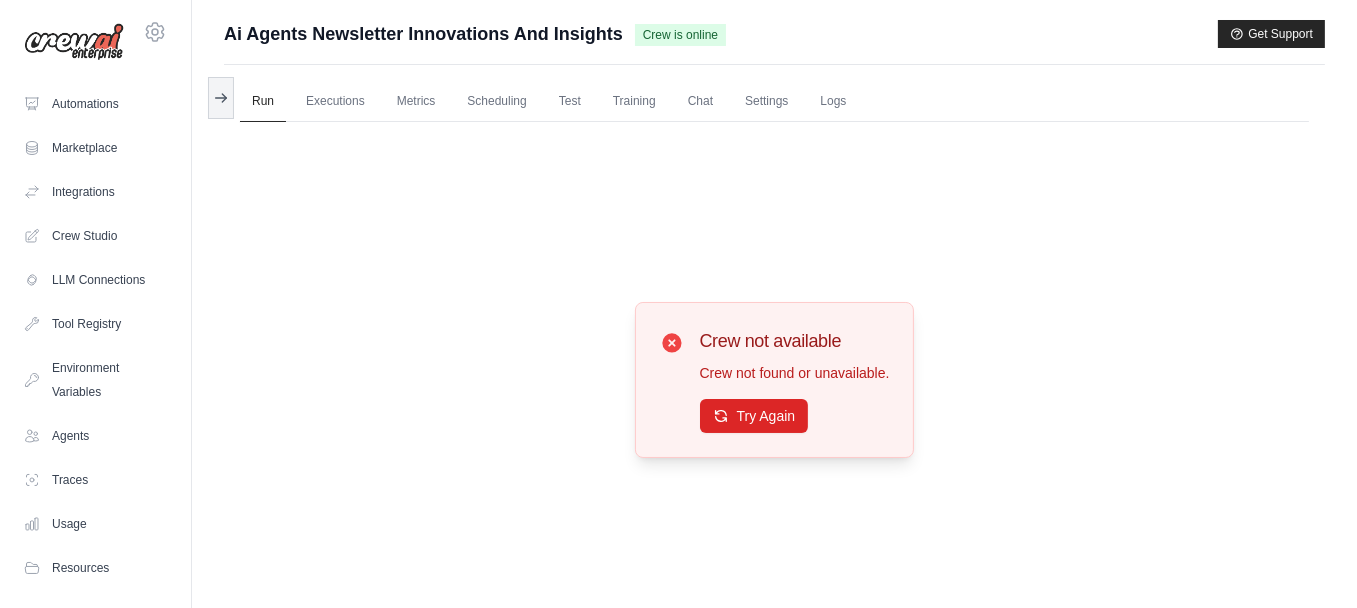 click 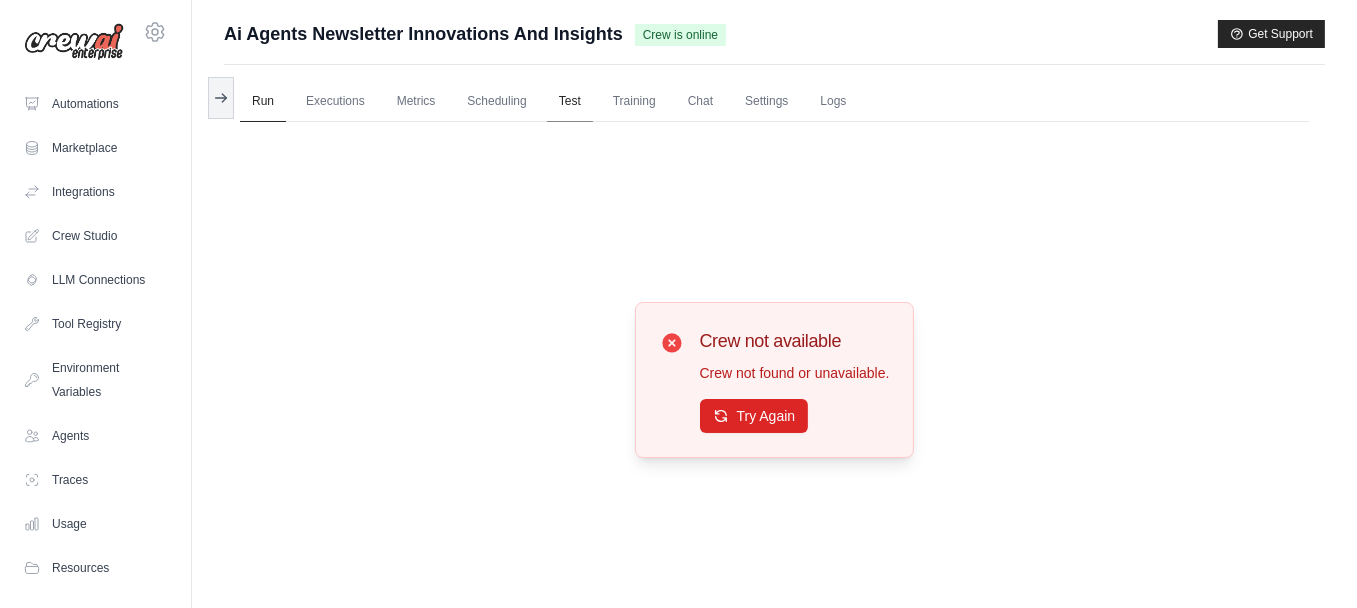 click on "Test" at bounding box center (570, 102) 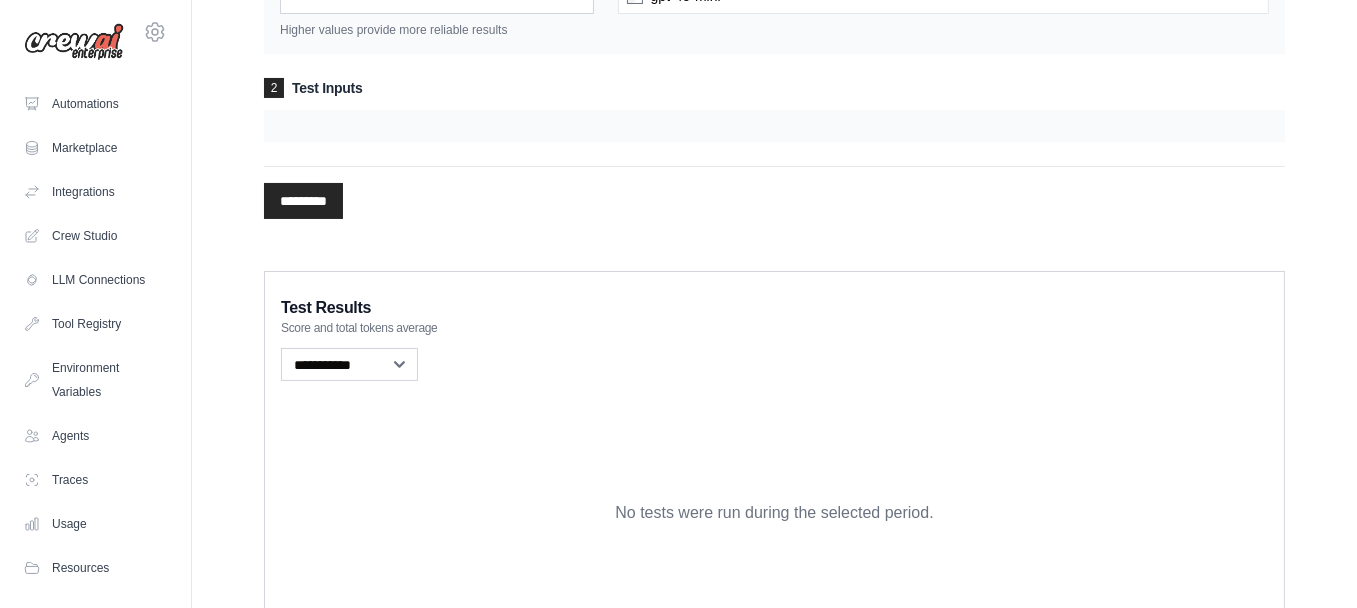 scroll, scrollTop: 184, scrollLeft: 0, axis: vertical 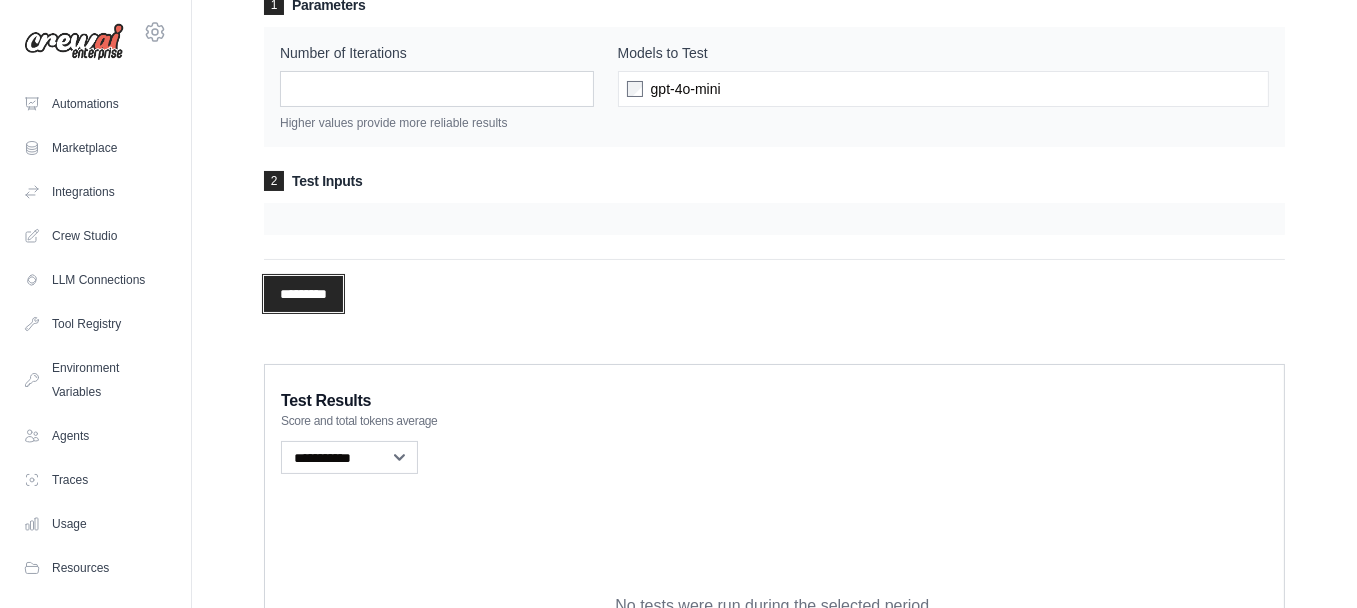 click on "*********" at bounding box center [303, 294] 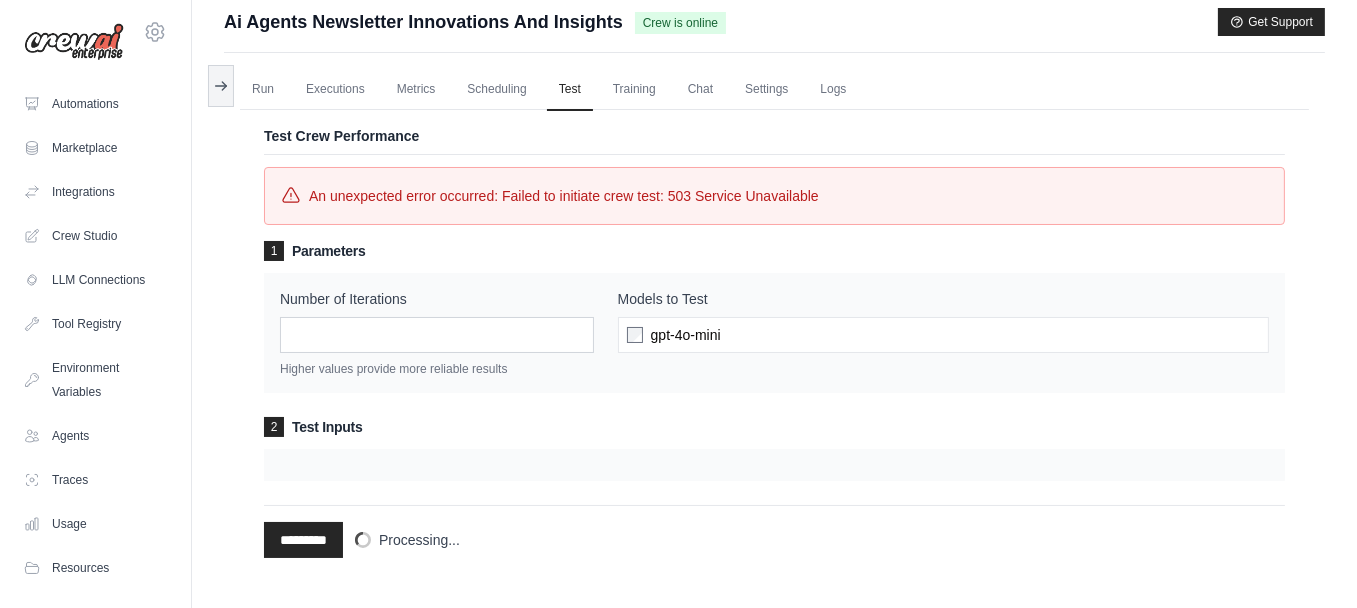 scroll, scrollTop: 0, scrollLeft: 0, axis: both 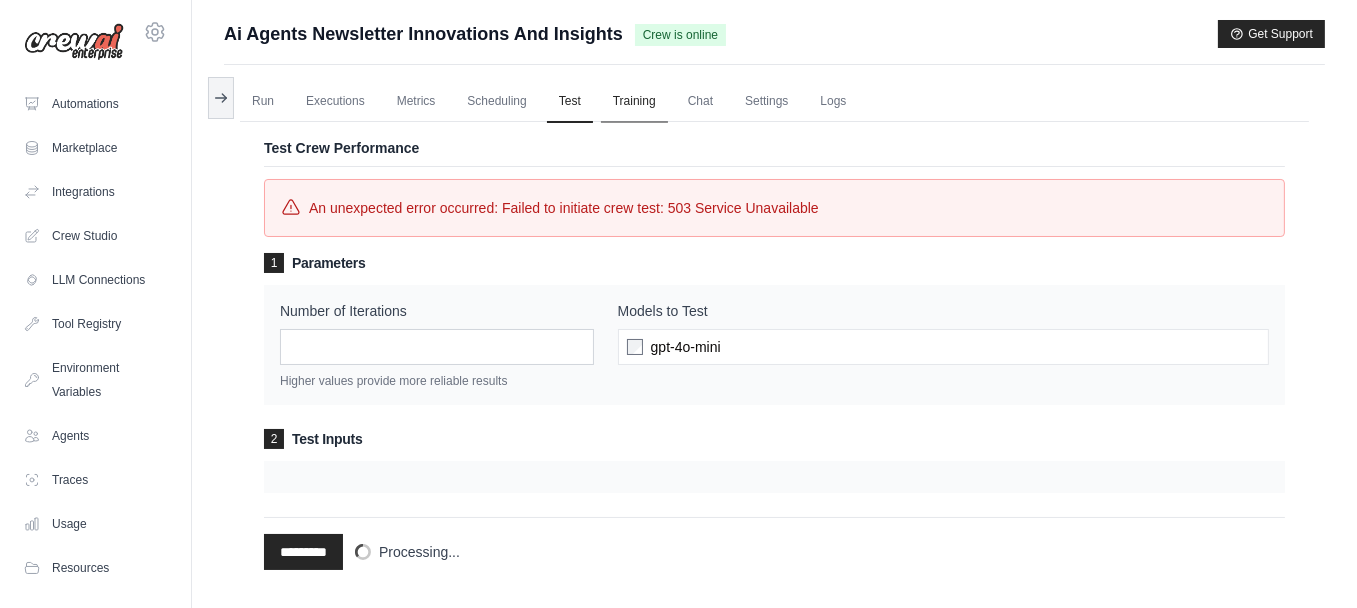 click on "Training" at bounding box center (634, 102) 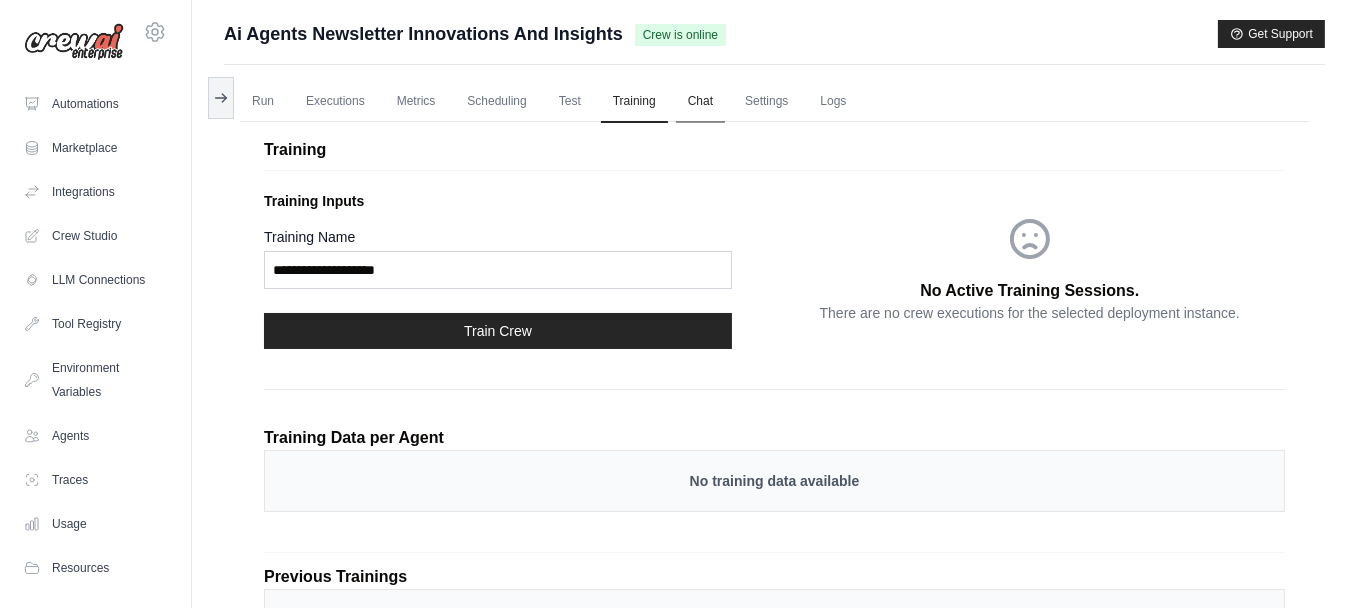 click on "Chat" at bounding box center [700, 102] 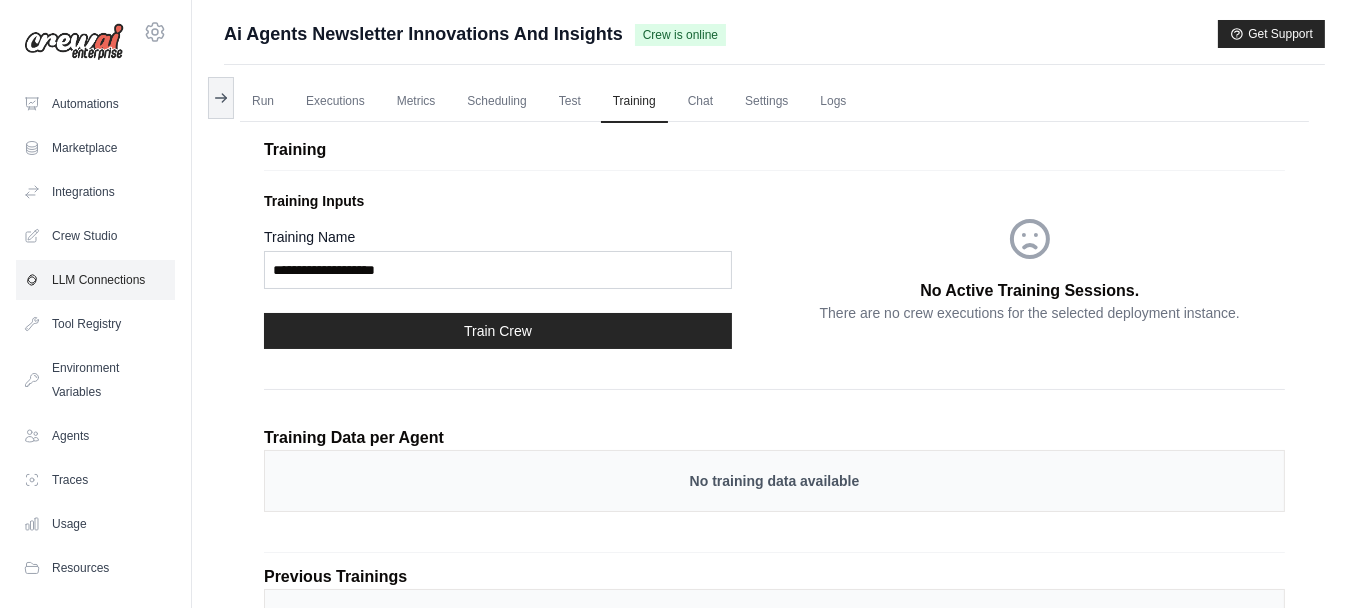click on "LLM Connections" at bounding box center (95, 280) 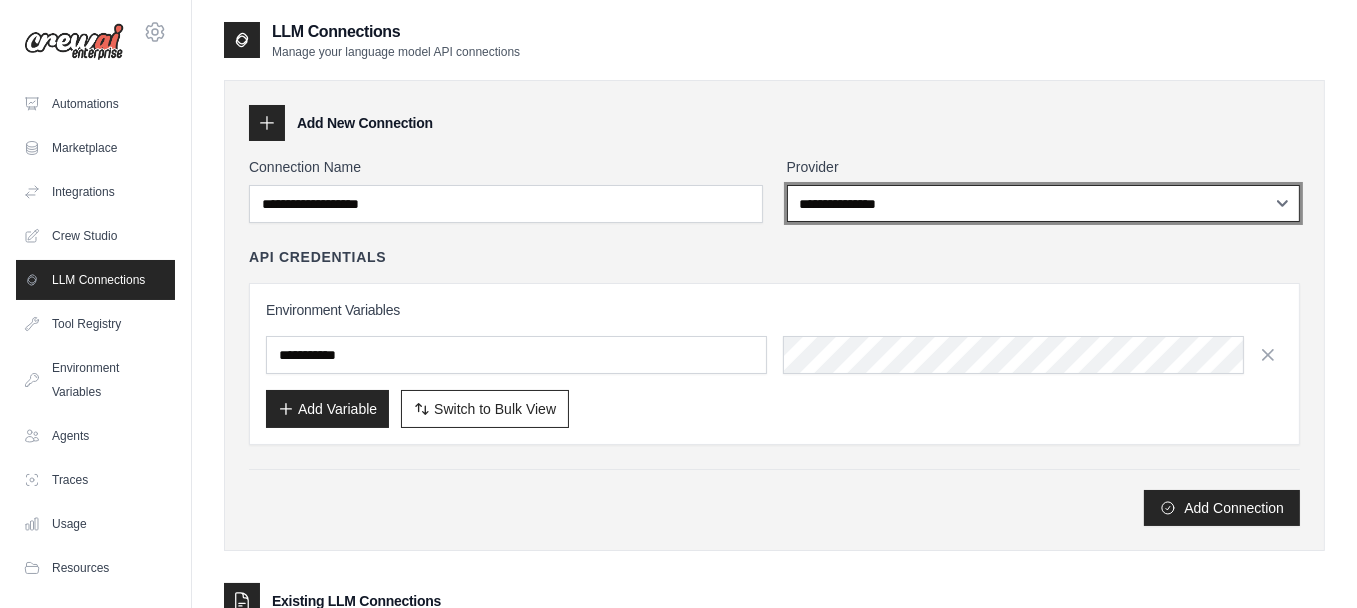 click on "**********" at bounding box center [1044, 203] 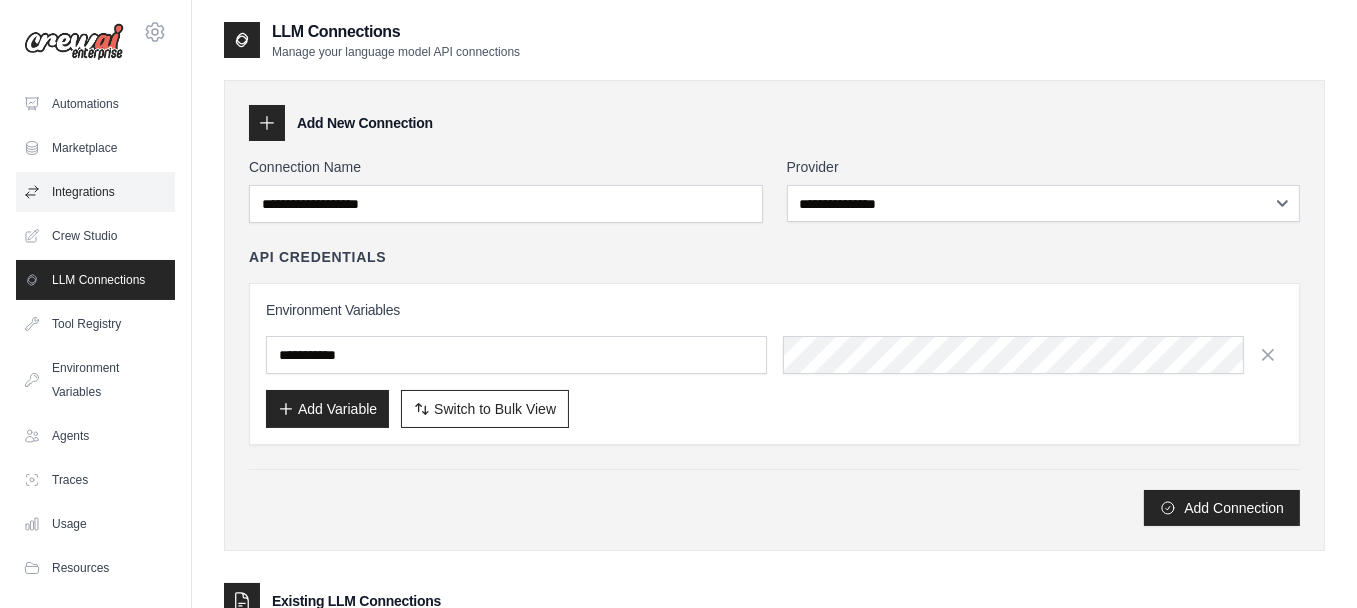 click on "Integrations" at bounding box center (95, 192) 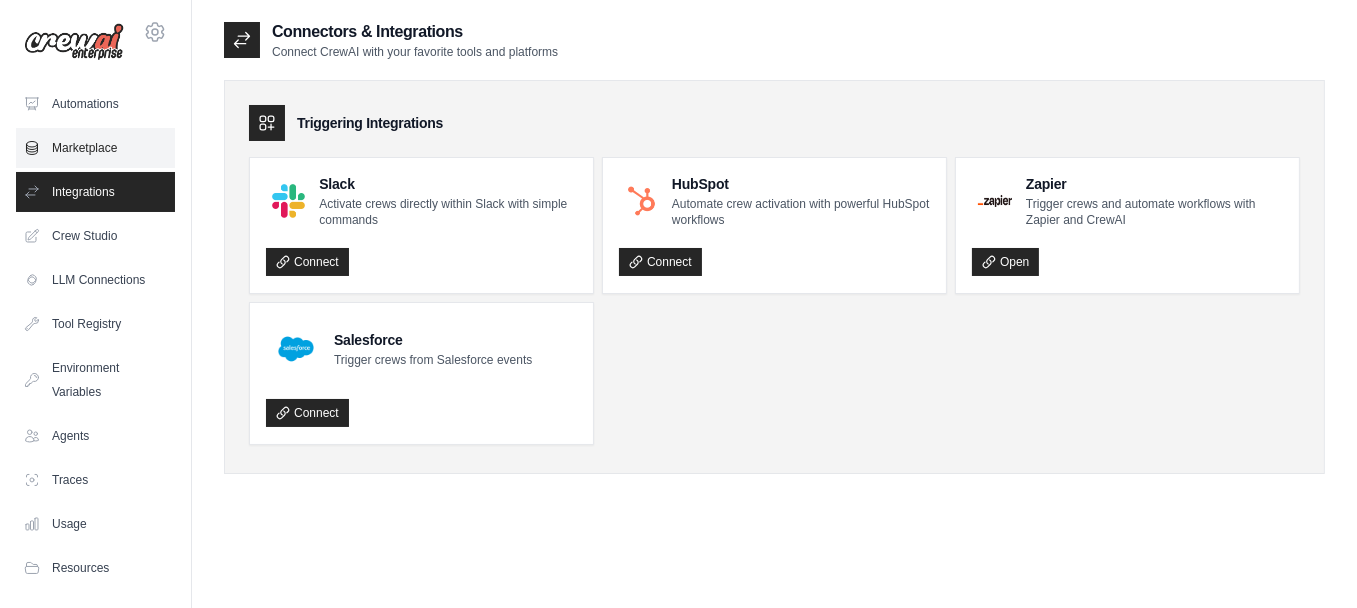 click on "Marketplace" at bounding box center (95, 148) 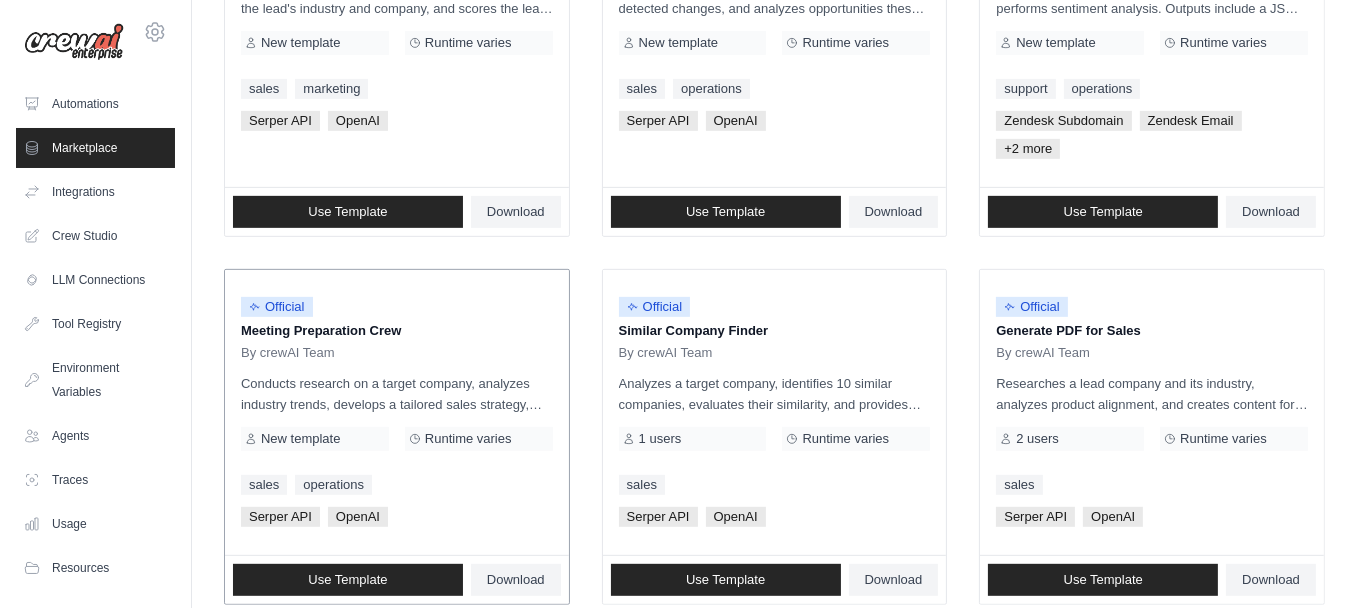 scroll, scrollTop: 1195, scrollLeft: 0, axis: vertical 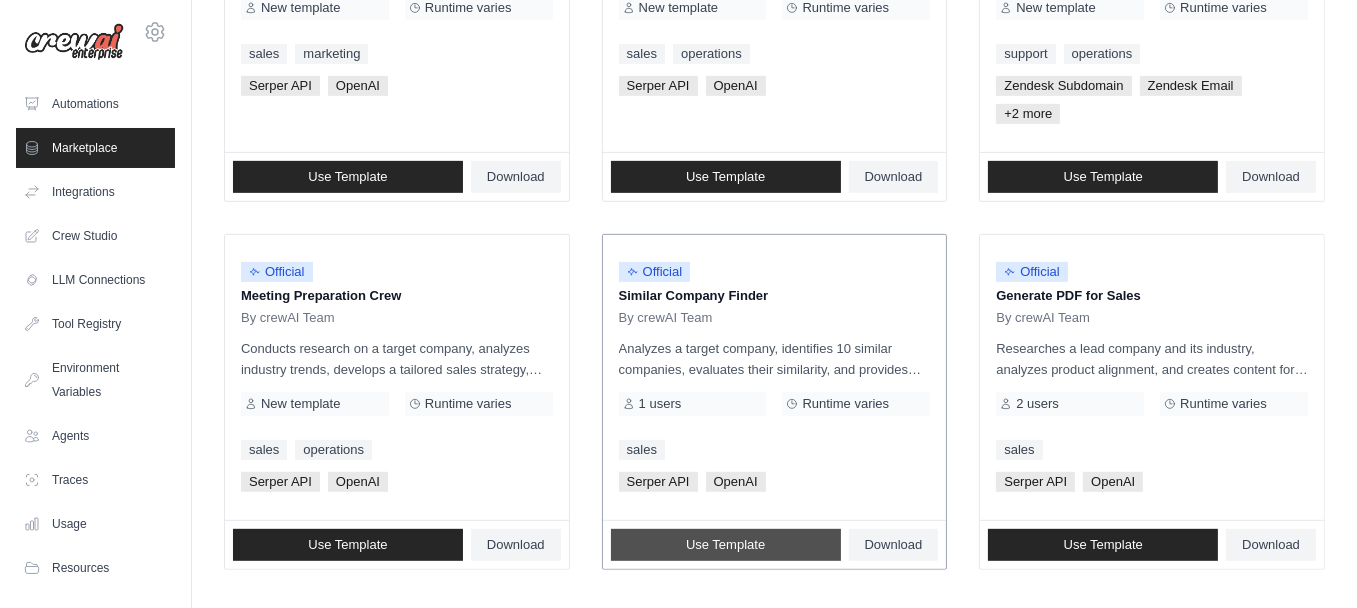 click on "Use Template" at bounding box center [725, 545] 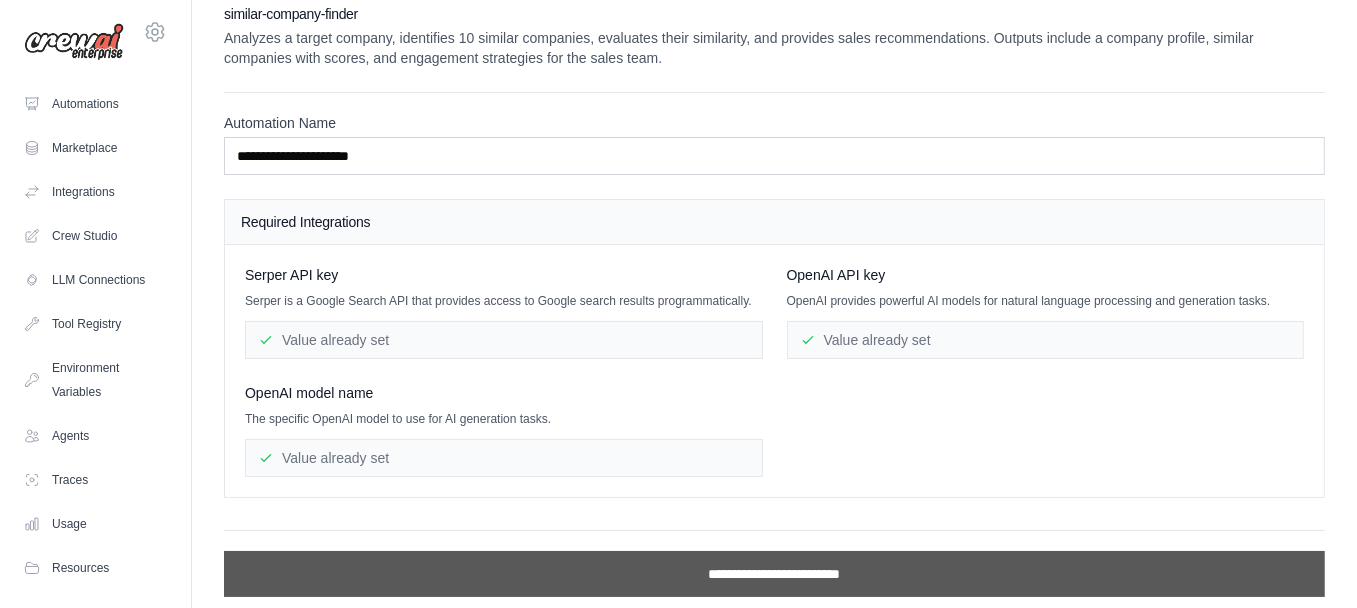scroll, scrollTop: 20, scrollLeft: 0, axis: vertical 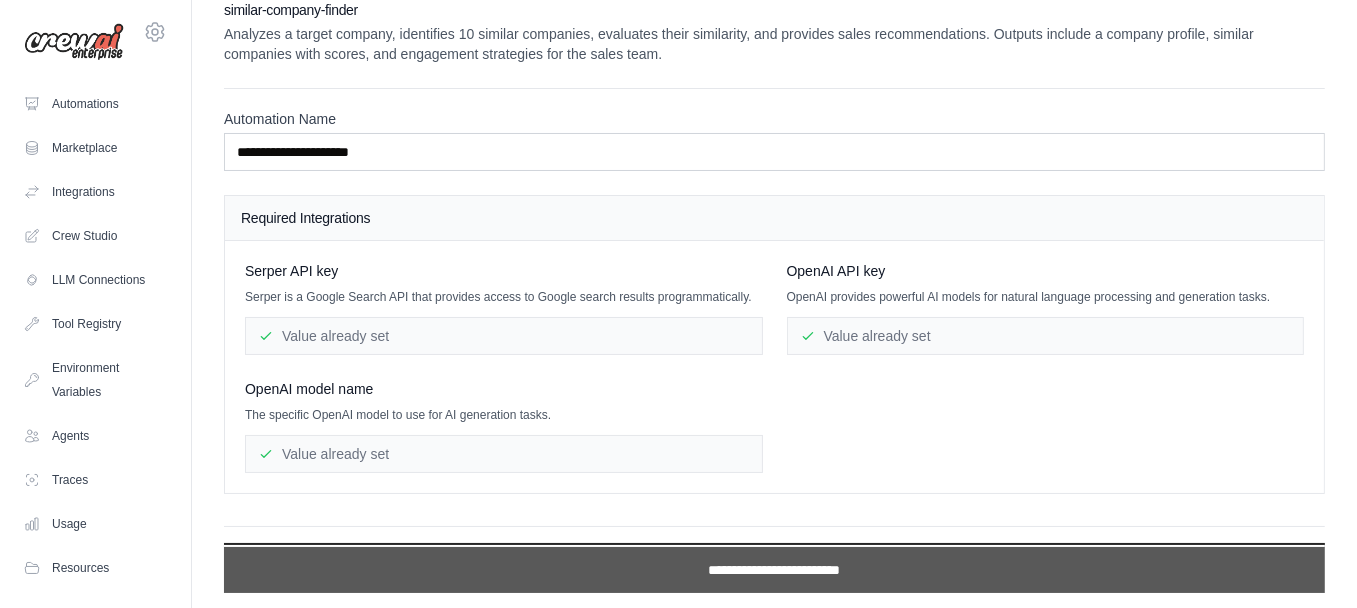 click on "**********" at bounding box center (774, 570) 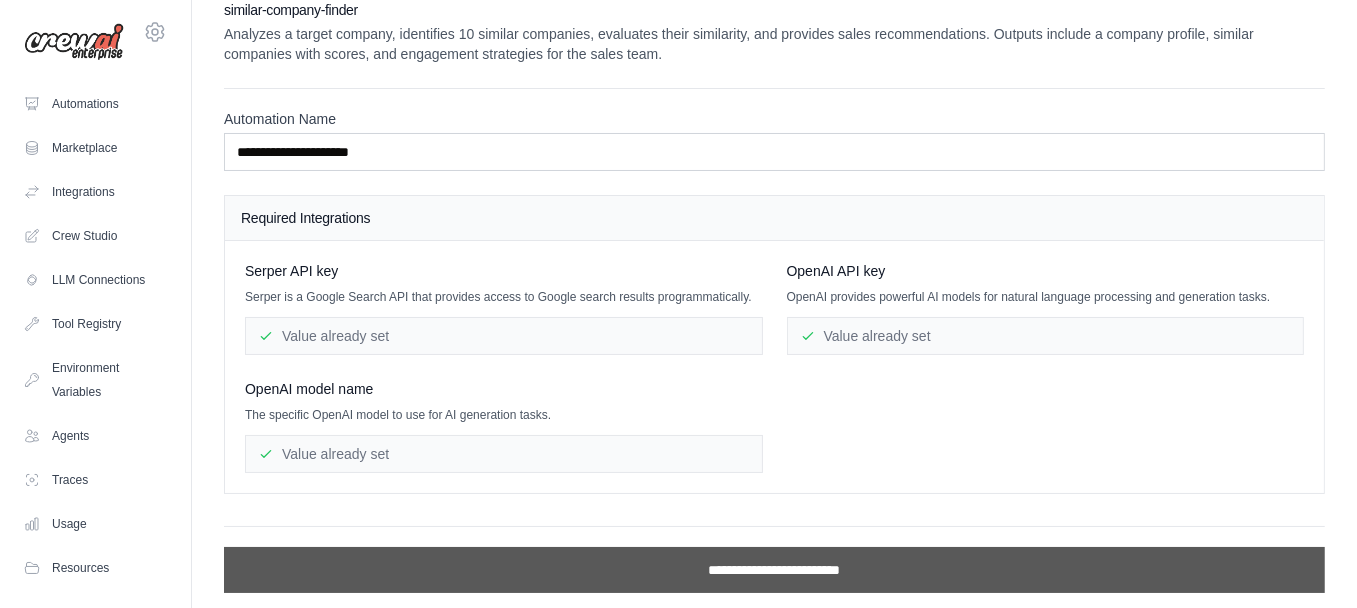 scroll, scrollTop: 0, scrollLeft: 0, axis: both 